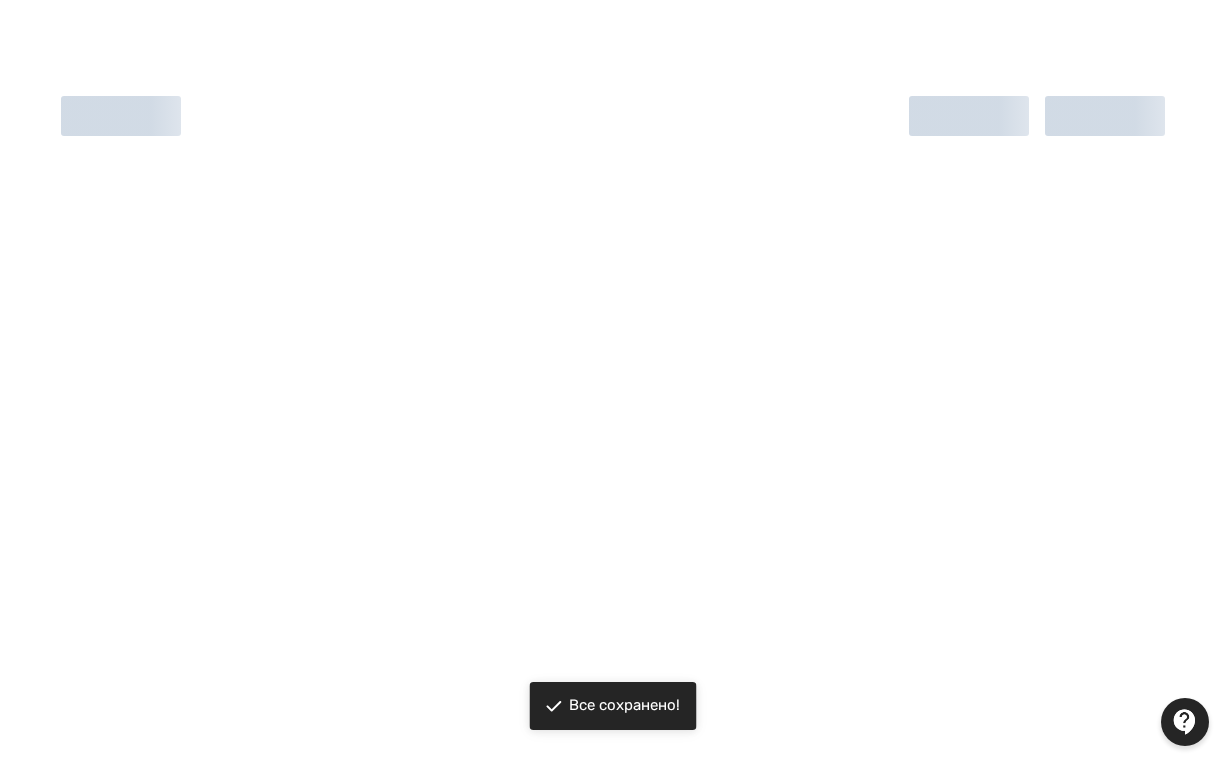 scroll, scrollTop: 0, scrollLeft: 0, axis: both 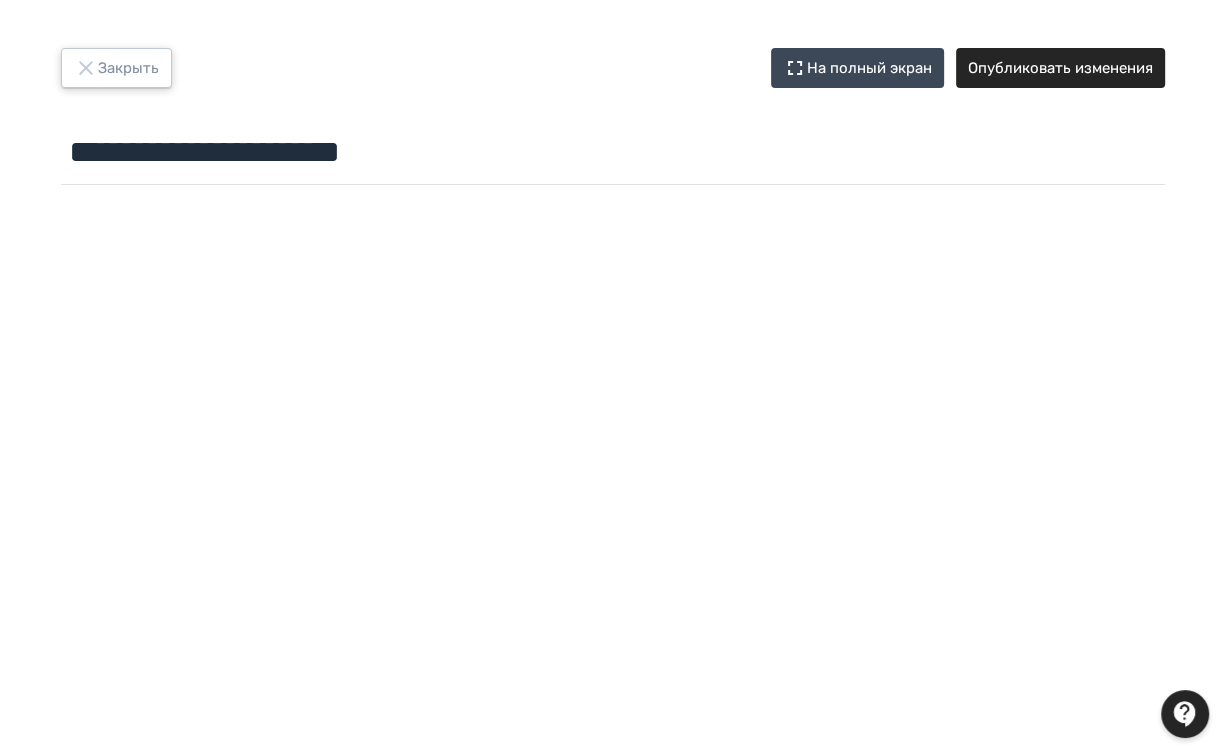 click on "Закрыть" at bounding box center (116, 68) 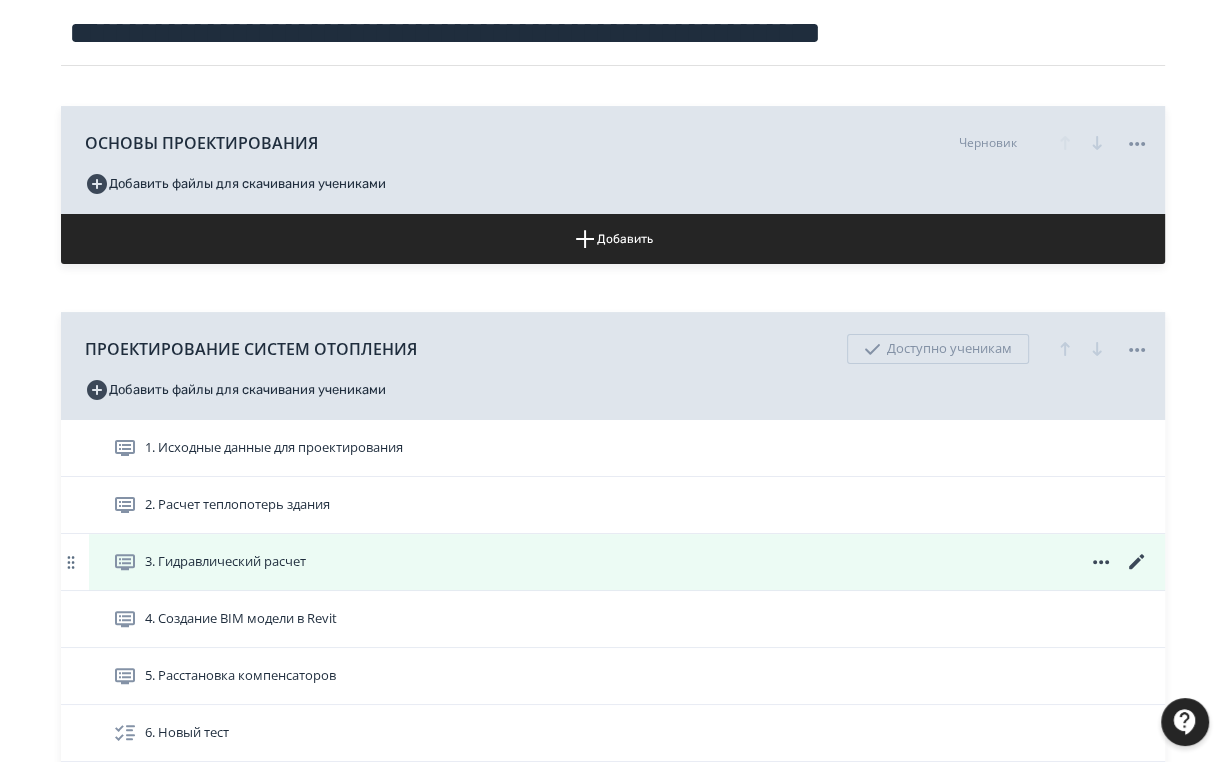 scroll, scrollTop: 320, scrollLeft: 0, axis: vertical 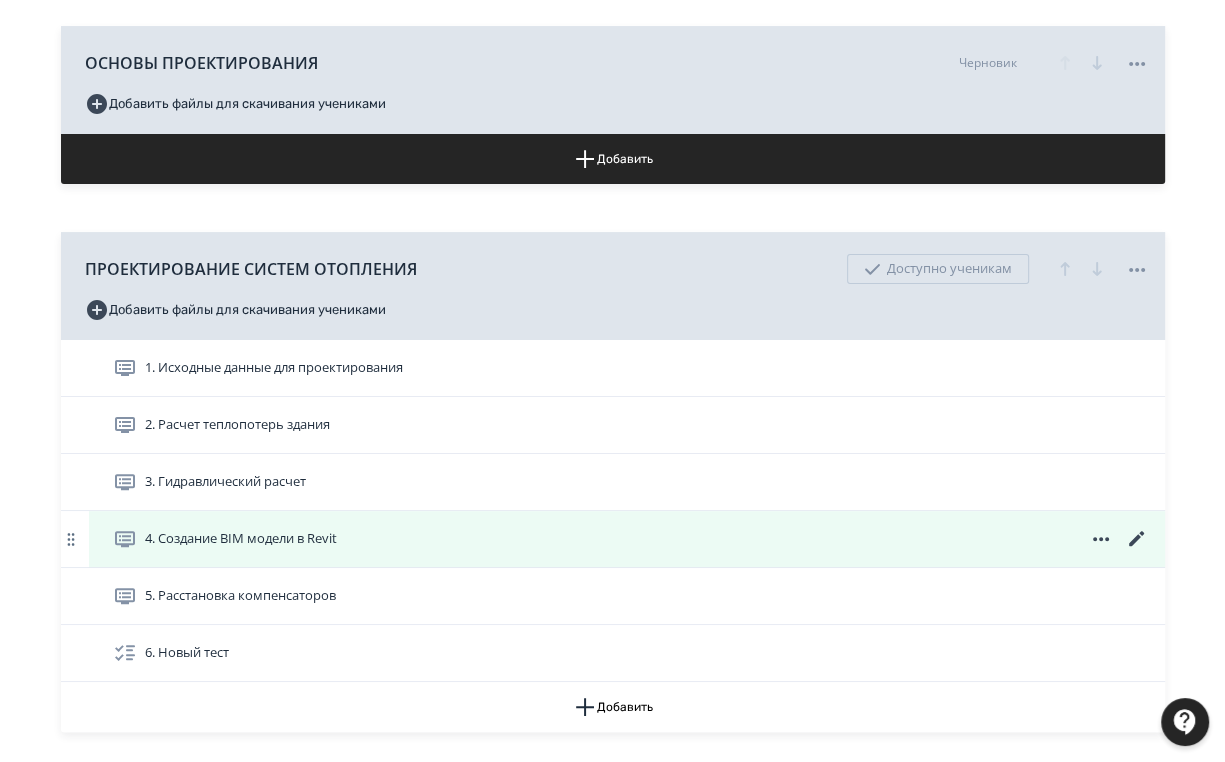 click on "4. Создание BIM модели в Revit" at bounding box center (274, 368) 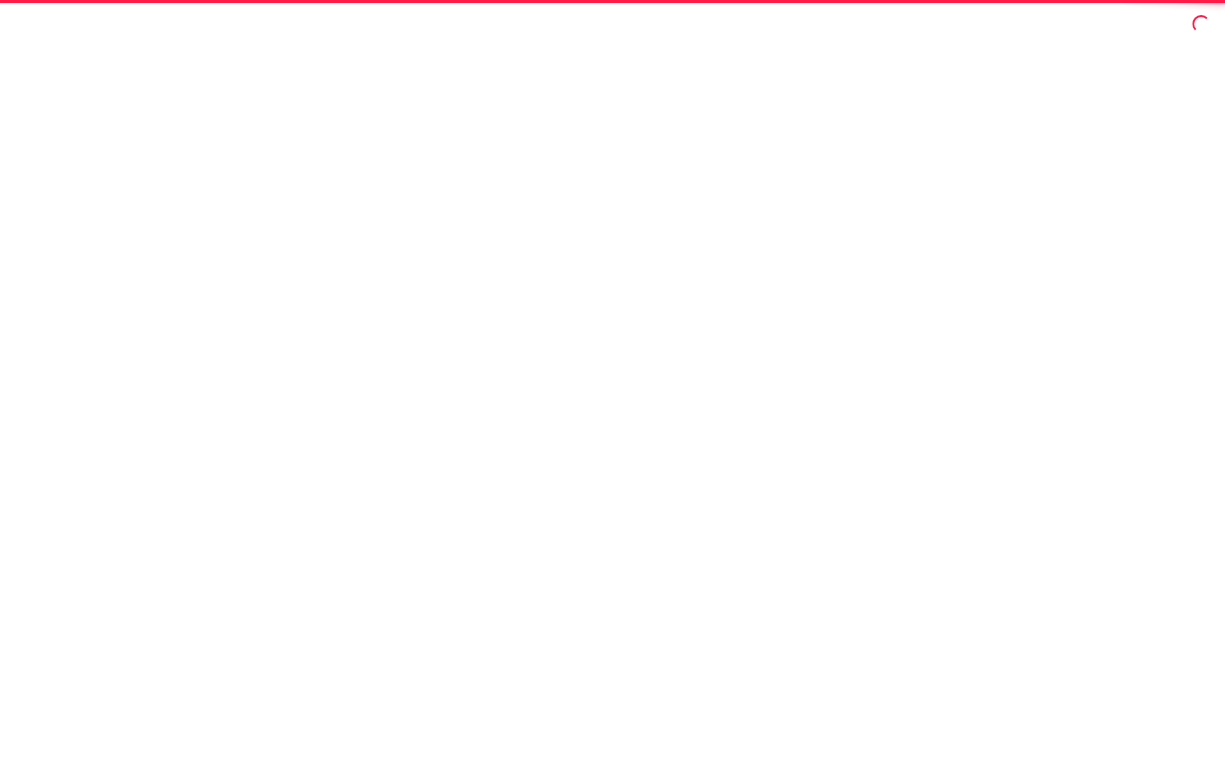 scroll, scrollTop: 0, scrollLeft: 0, axis: both 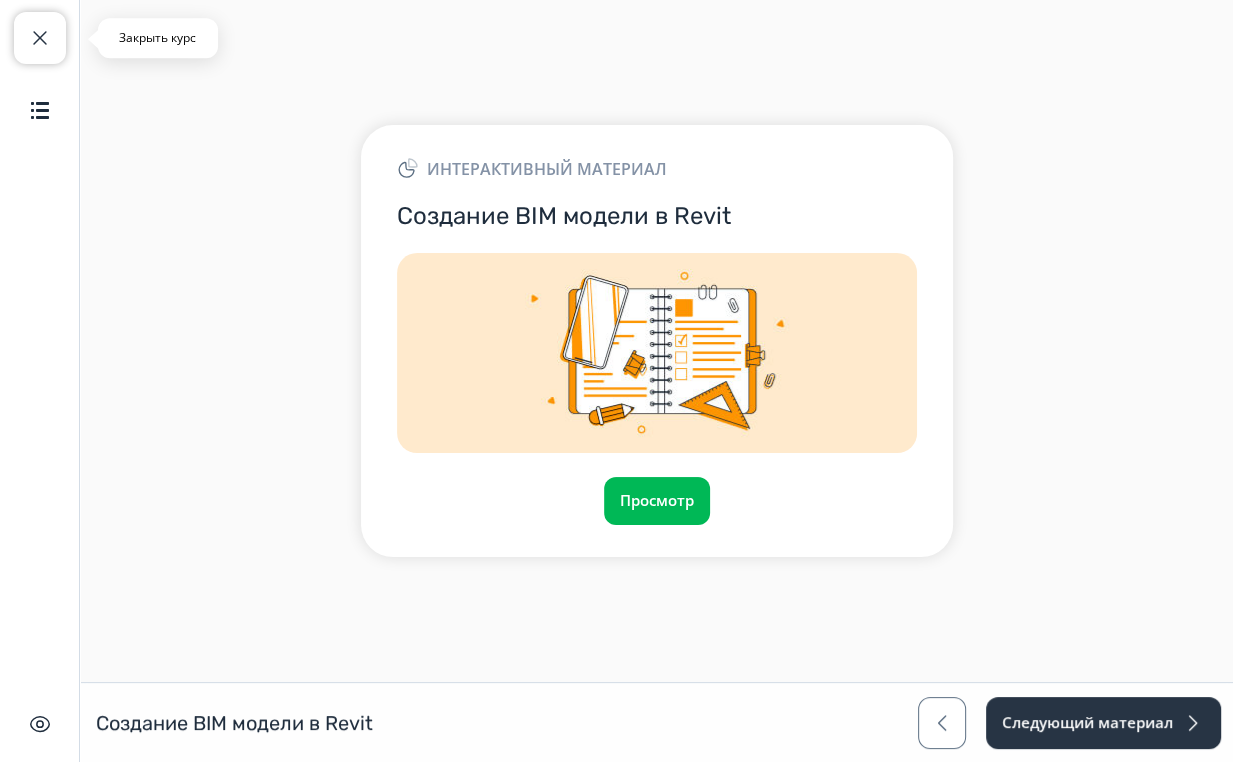 click at bounding box center [40, 38] 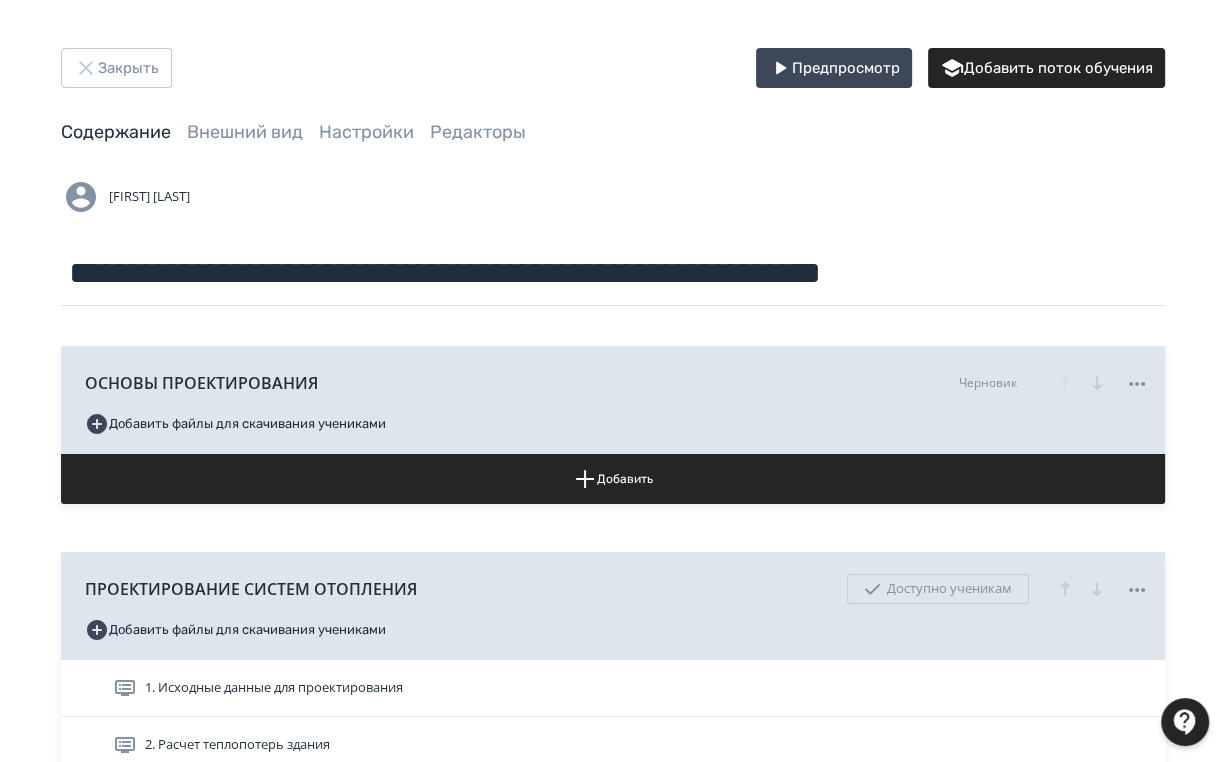 scroll, scrollTop: 400, scrollLeft: 0, axis: vertical 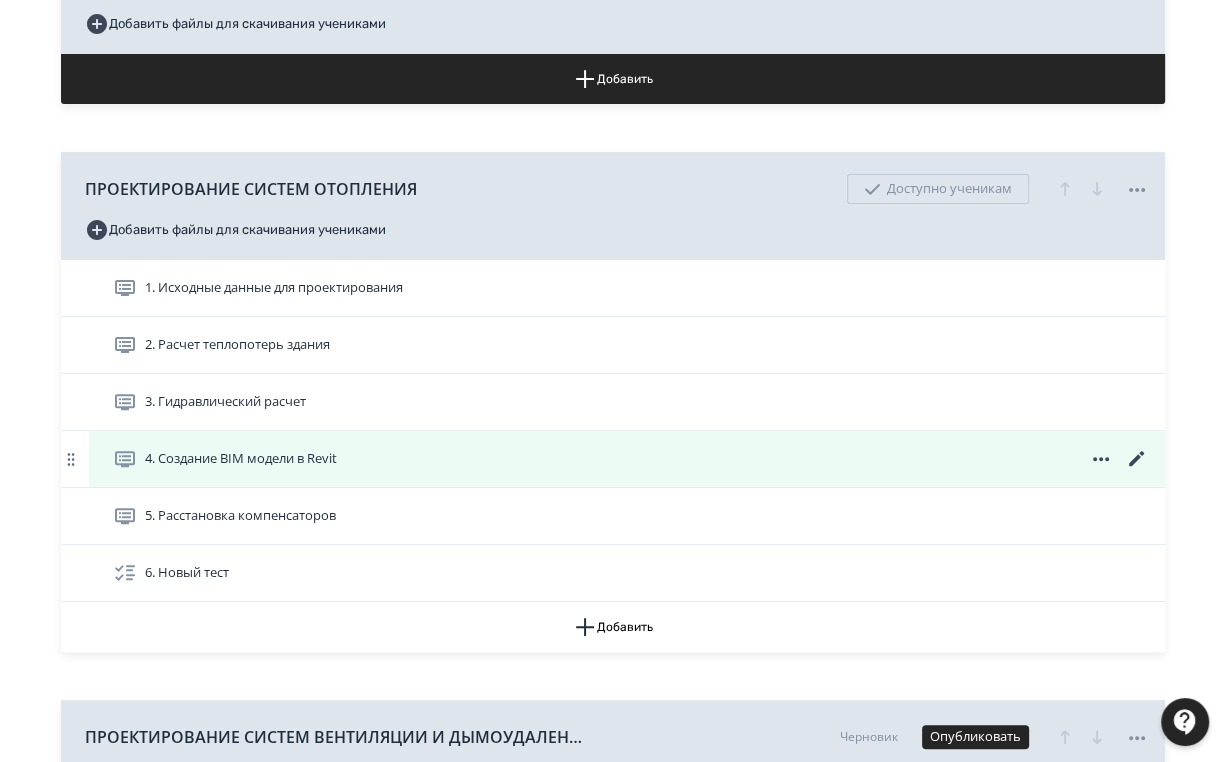 click at bounding box center [0, 0] 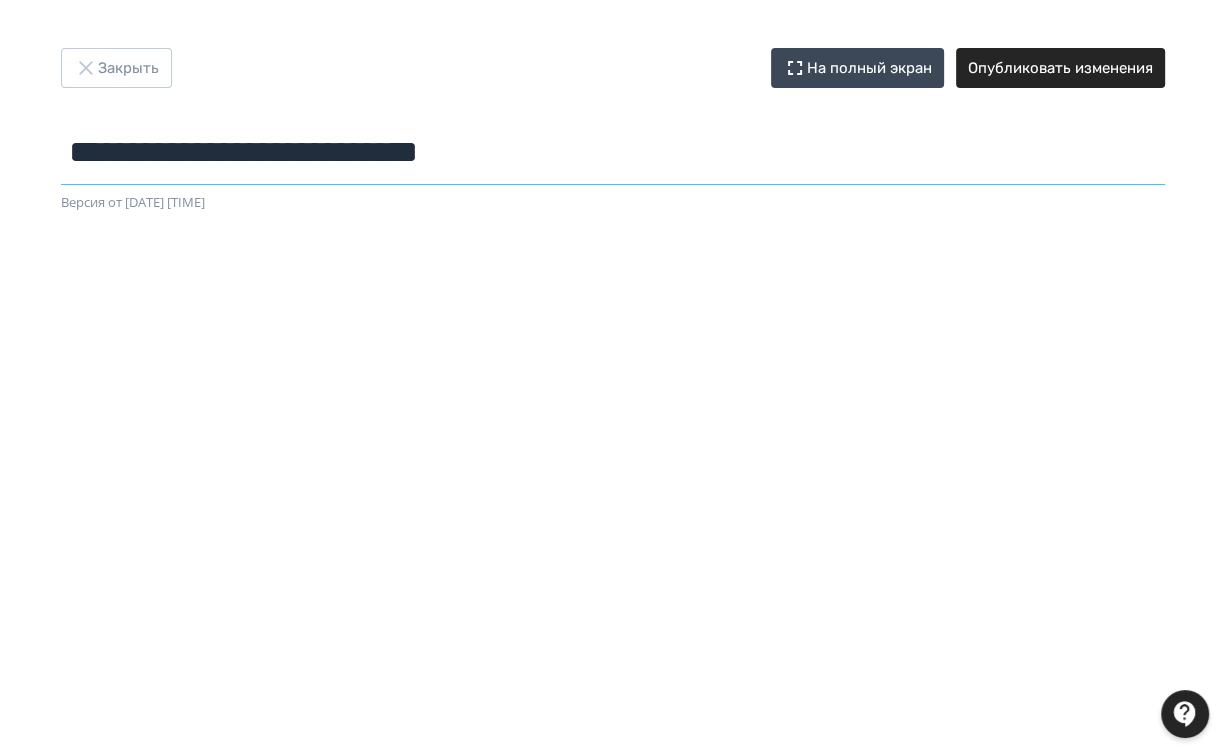 drag, startPoint x: 510, startPoint y: 157, endPoint x: 44, endPoint y: 147, distance: 466.10727 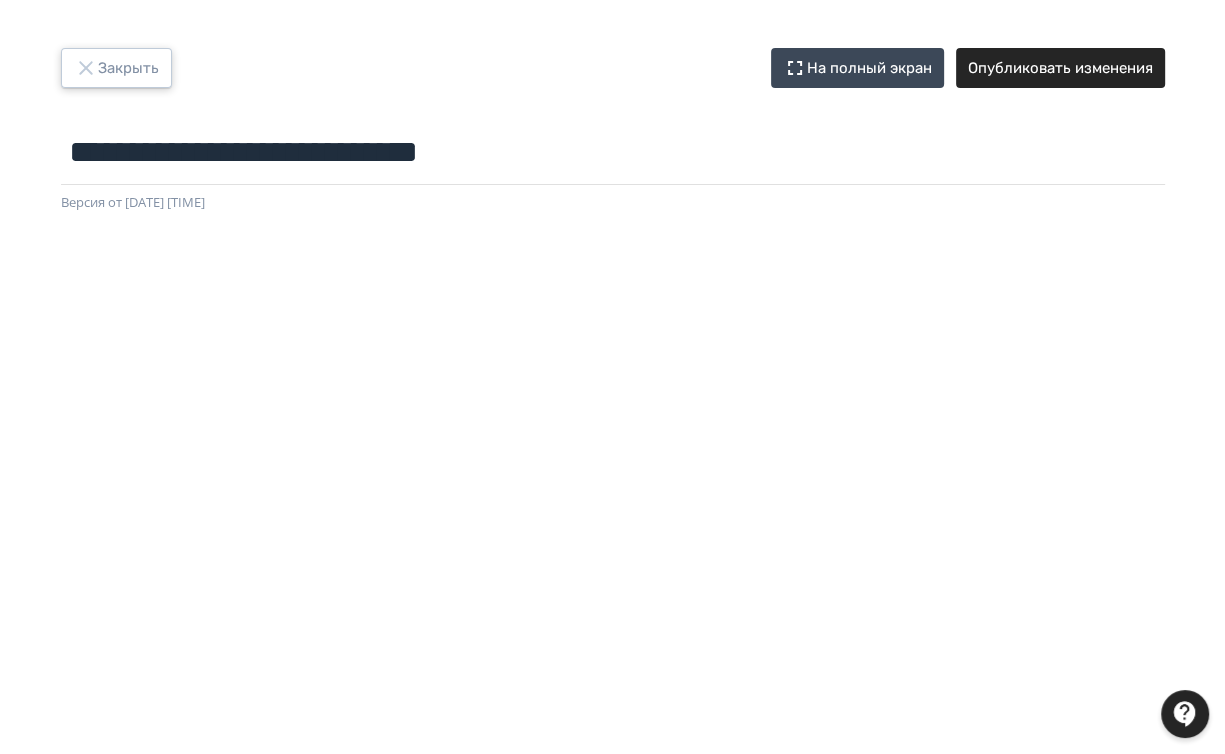 click on "Закрыть" at bounding box center (116, 68) 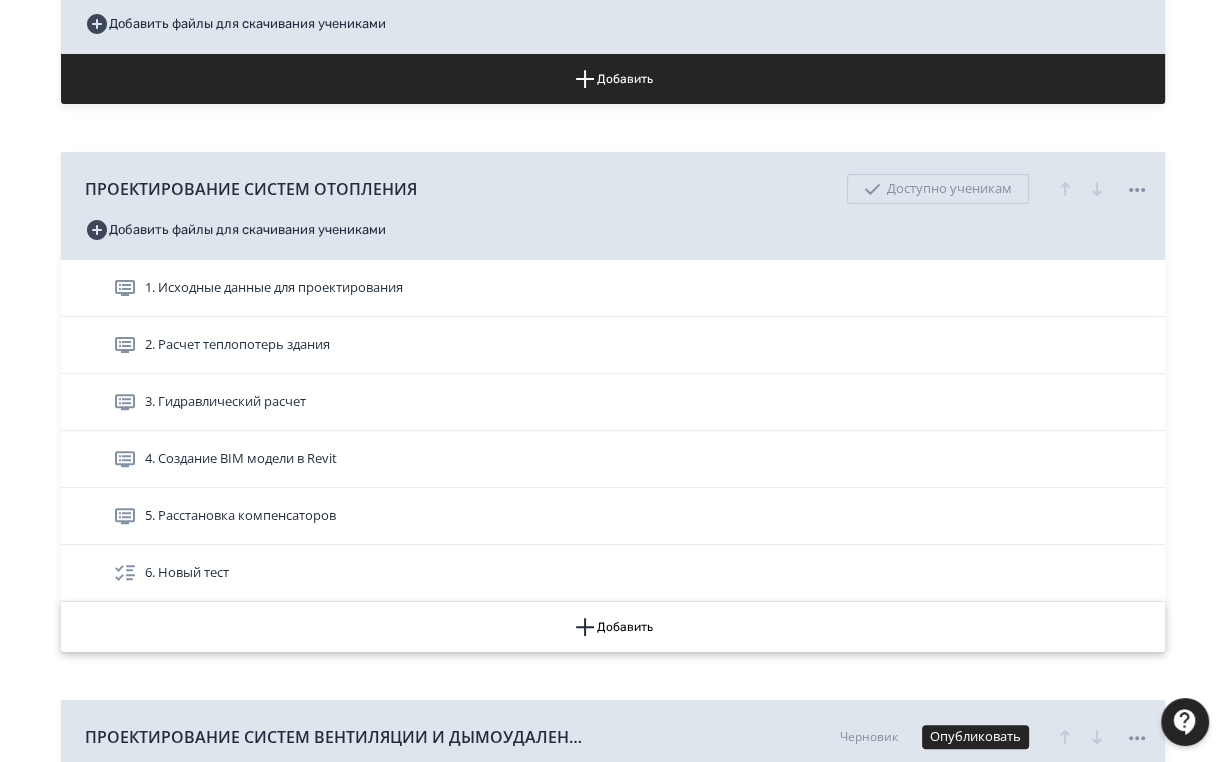 scroll, scrollTop: 720, scrollLeft: 0, axis: vertical 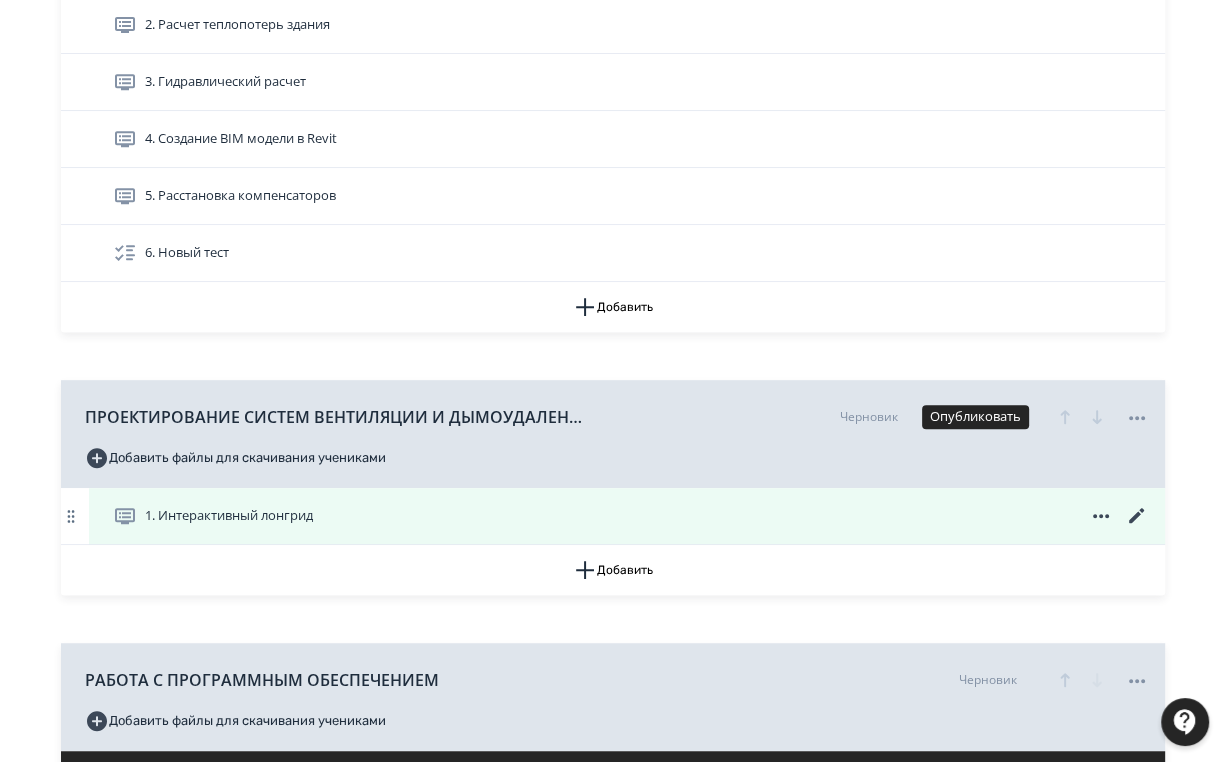 click at bounding box center [0, 0] 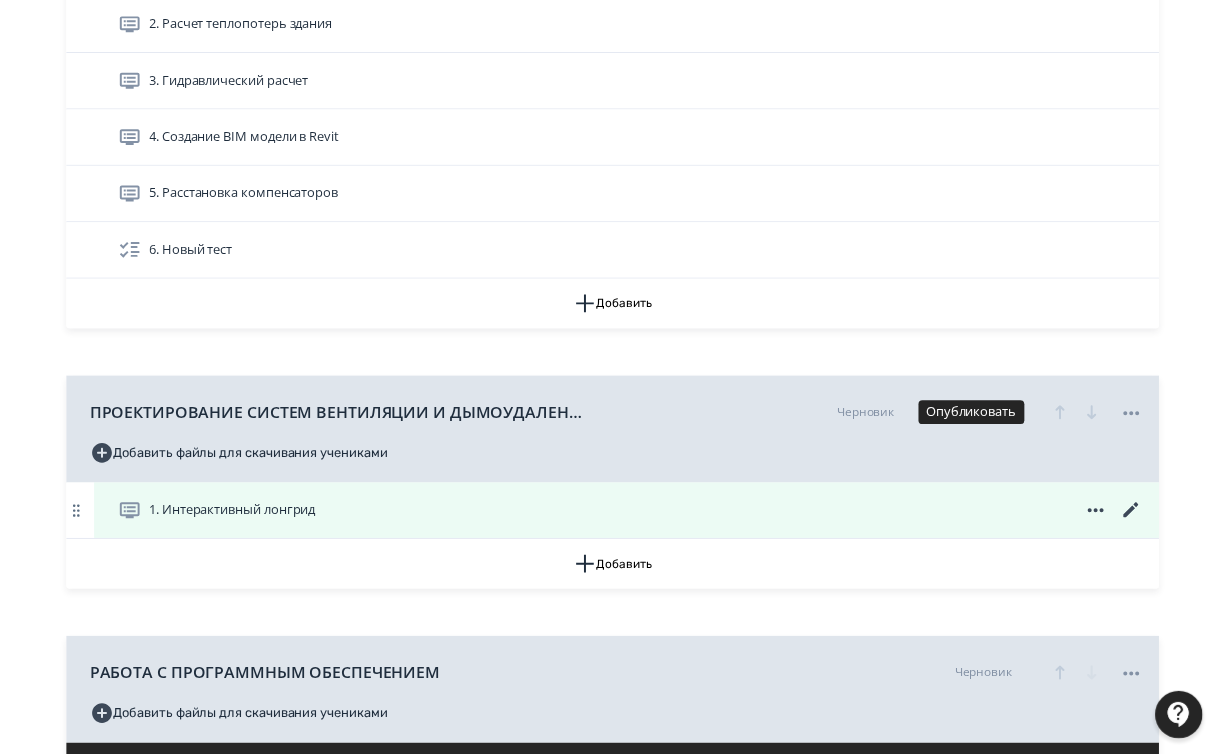 scroll, scrollTop: 0, scrollLeft: 0, axis: both 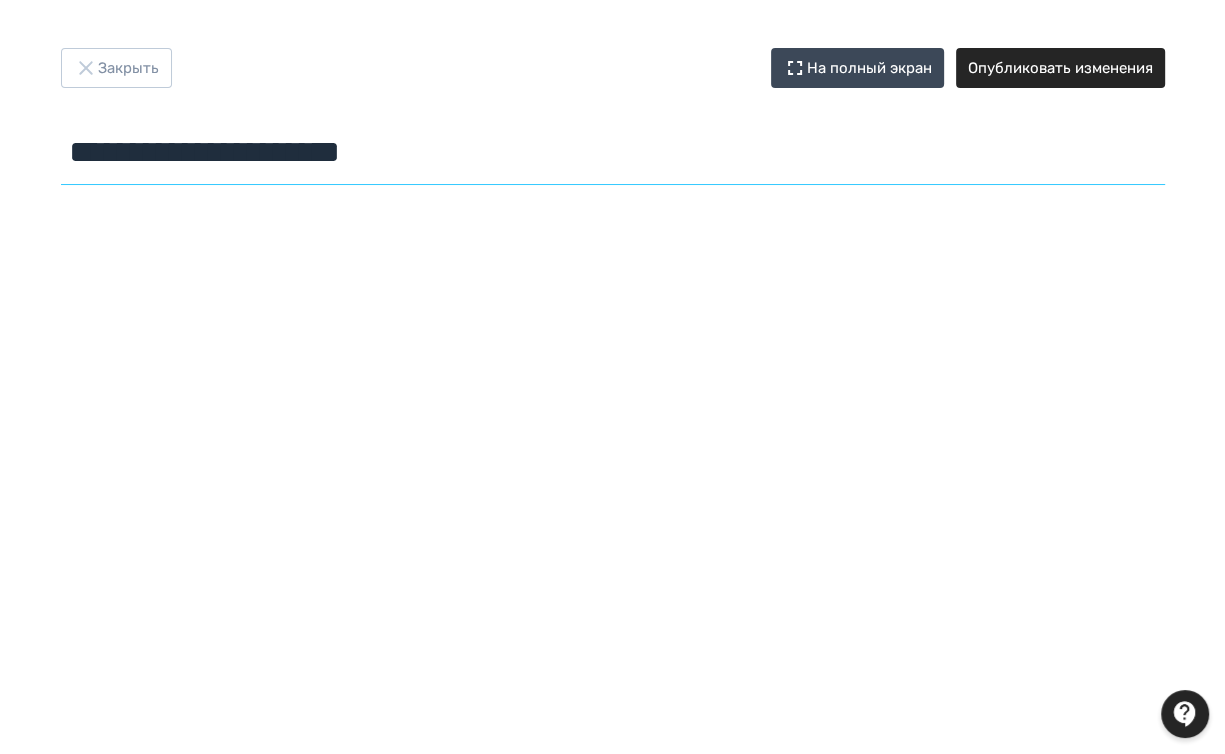 drag, startPoint x: 467, startPoint y: 162, endPoint x: 113, endPoint y: 162, distance: 354 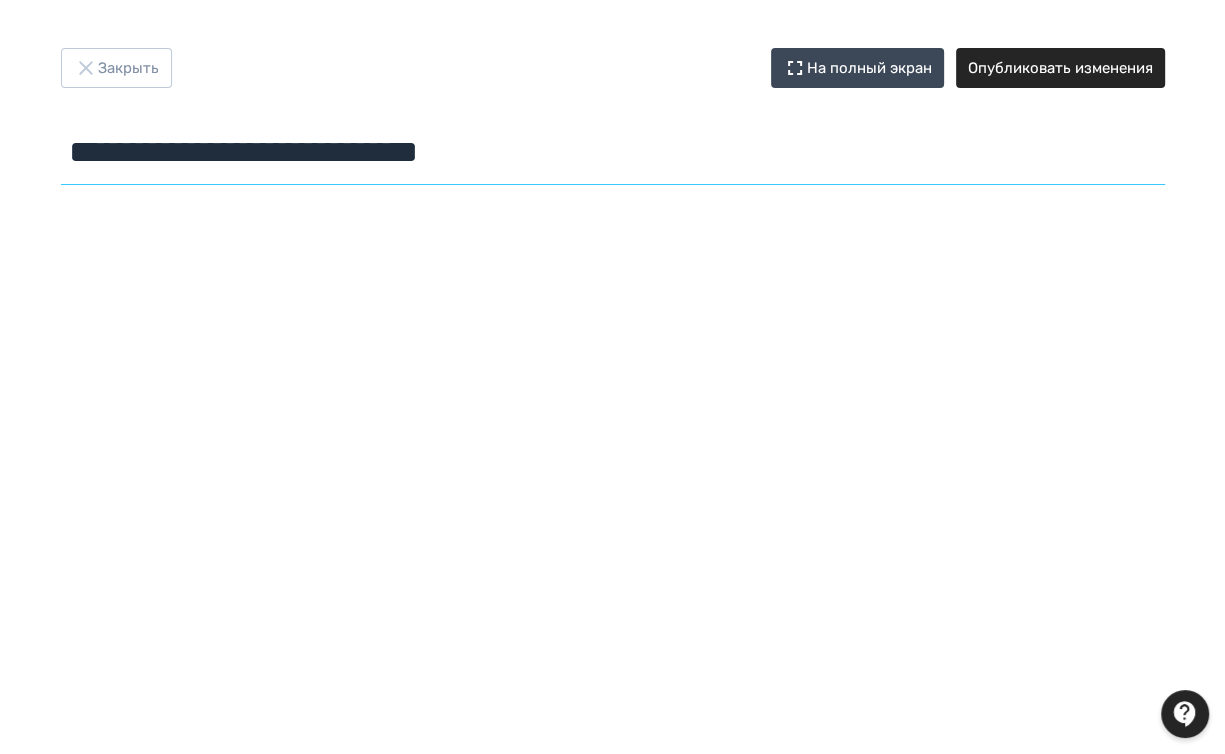 type on "**********" 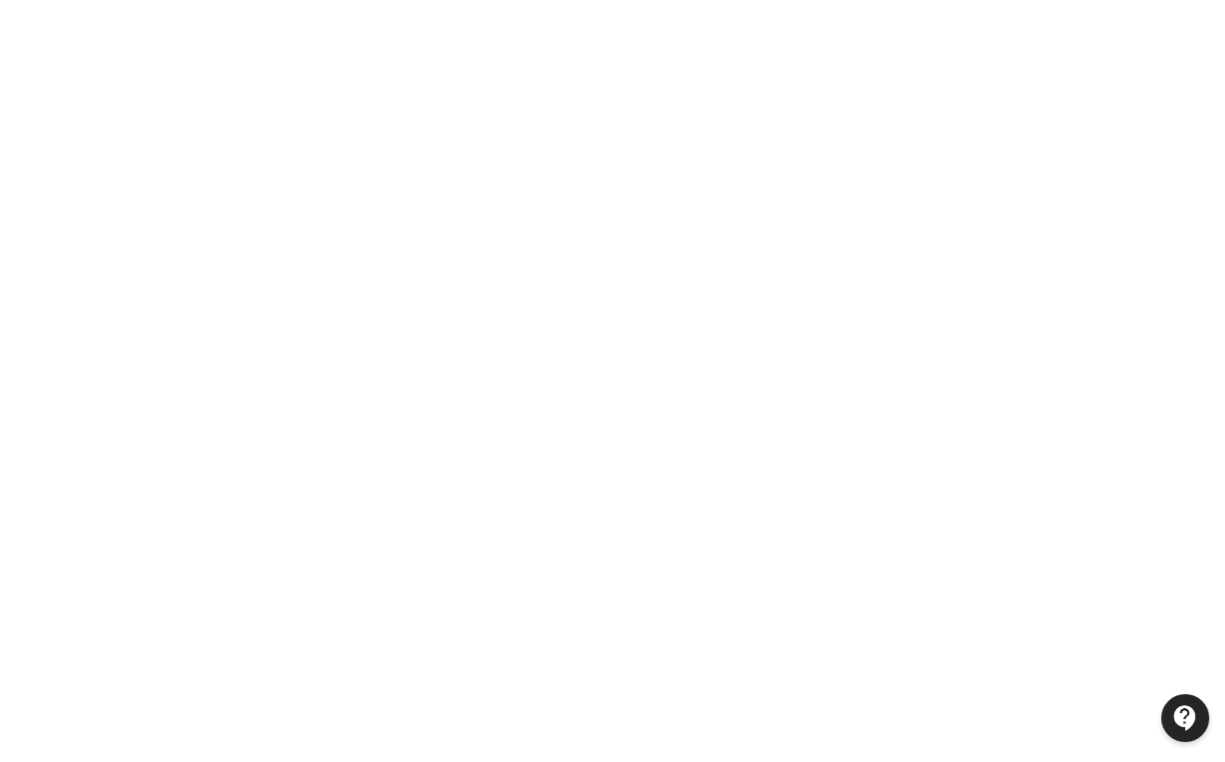 scroll, scrollTop: 0, scrollLeft: 0, axis: both 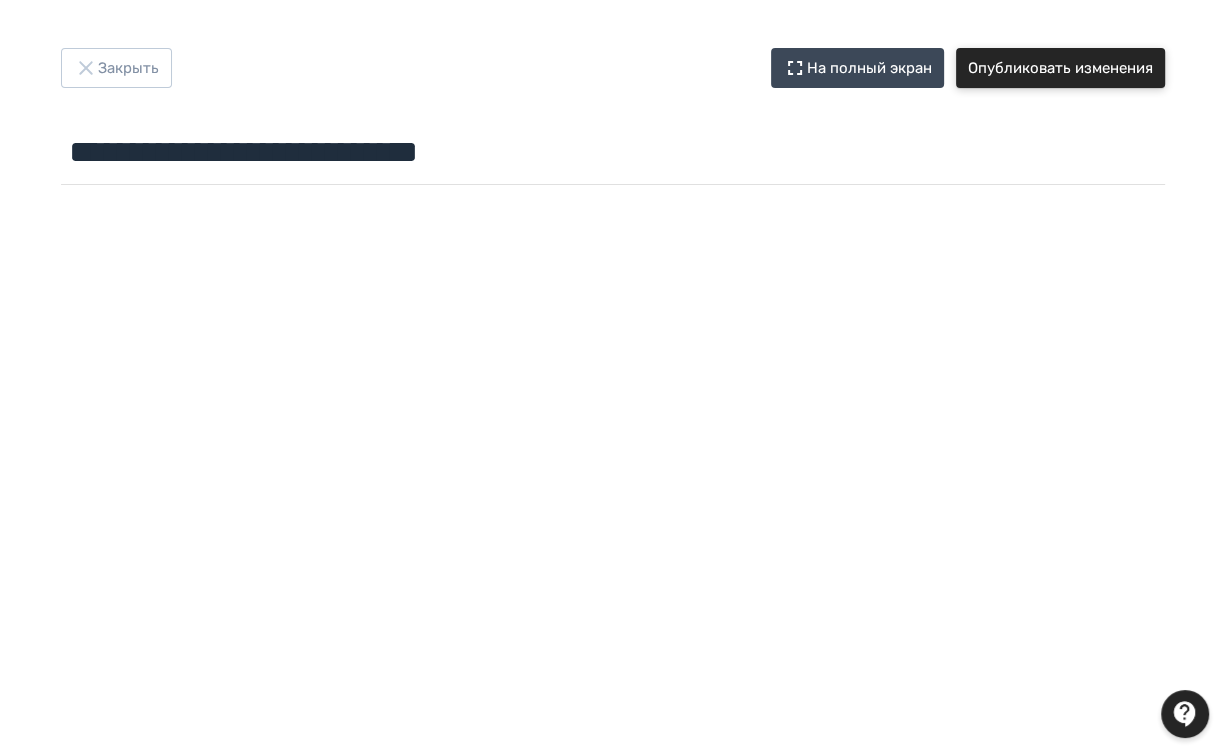 click on "Опубликовать изменения" at bounding box center (1060, 68) 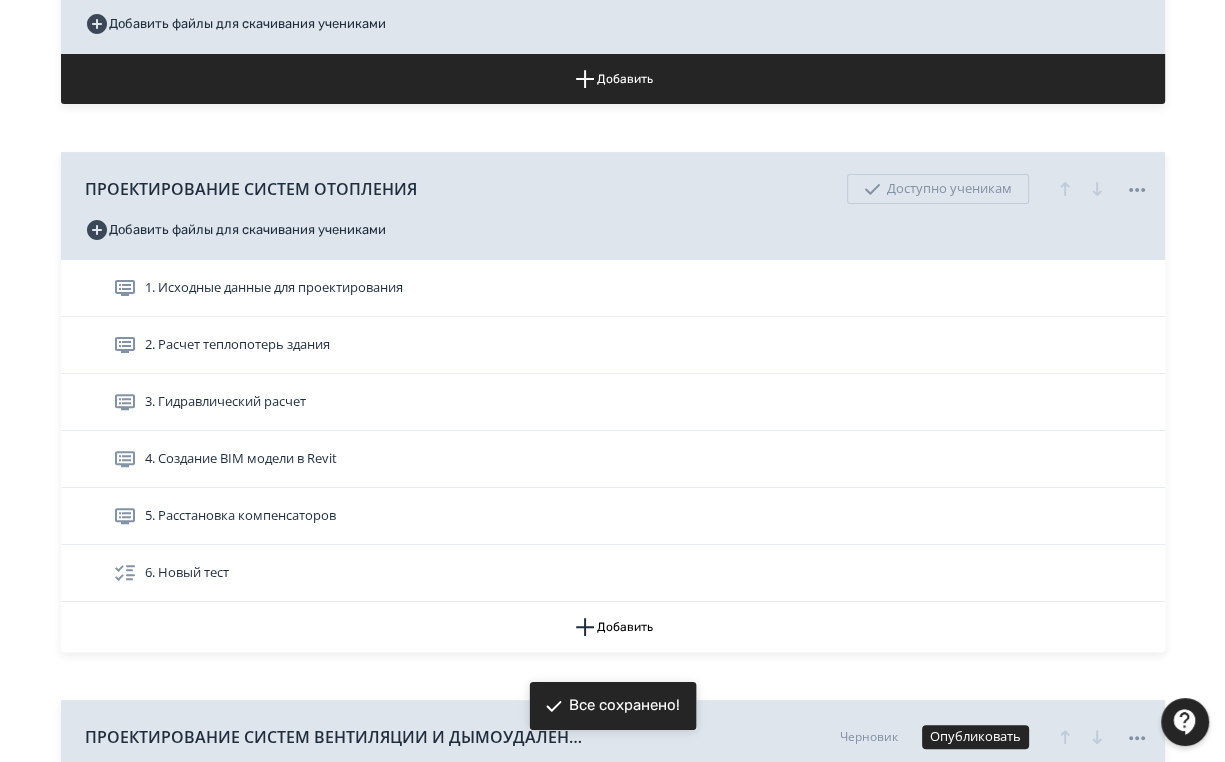 scroll, scrollTop: 480, scrollLeft: 0, axis: vertical 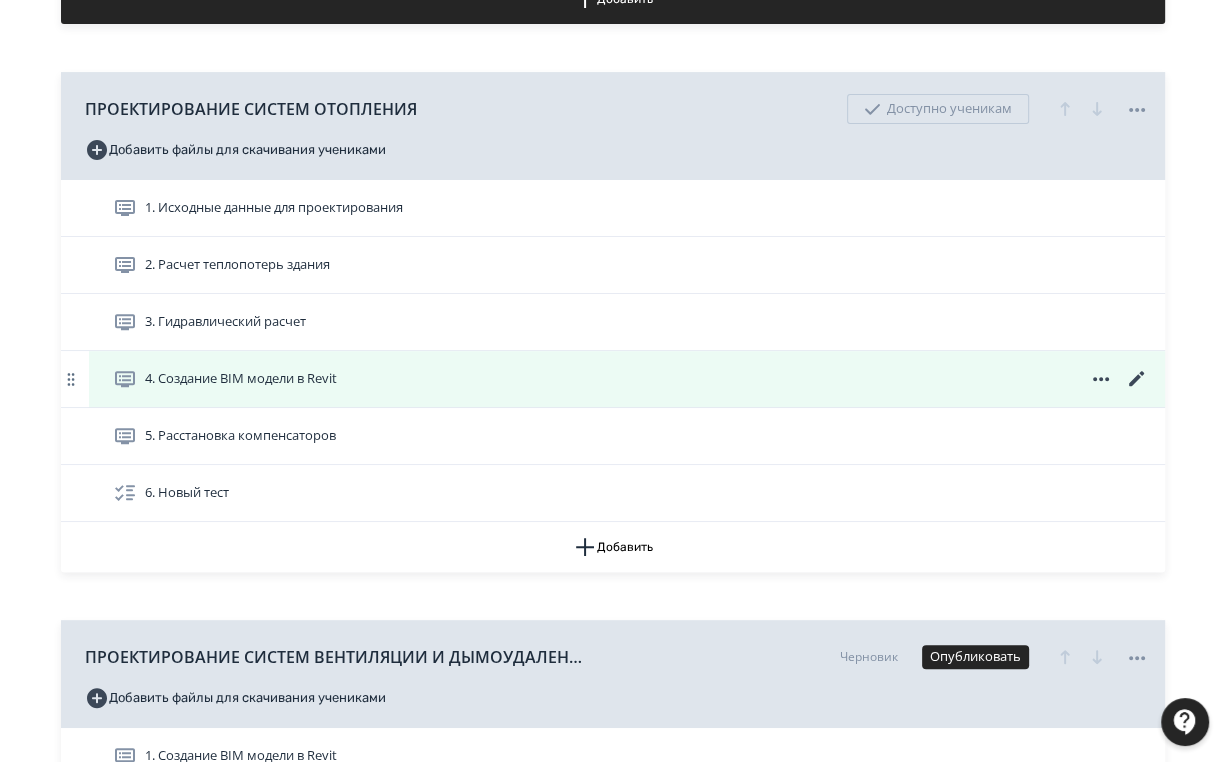 click at bounding box center (0, 0) 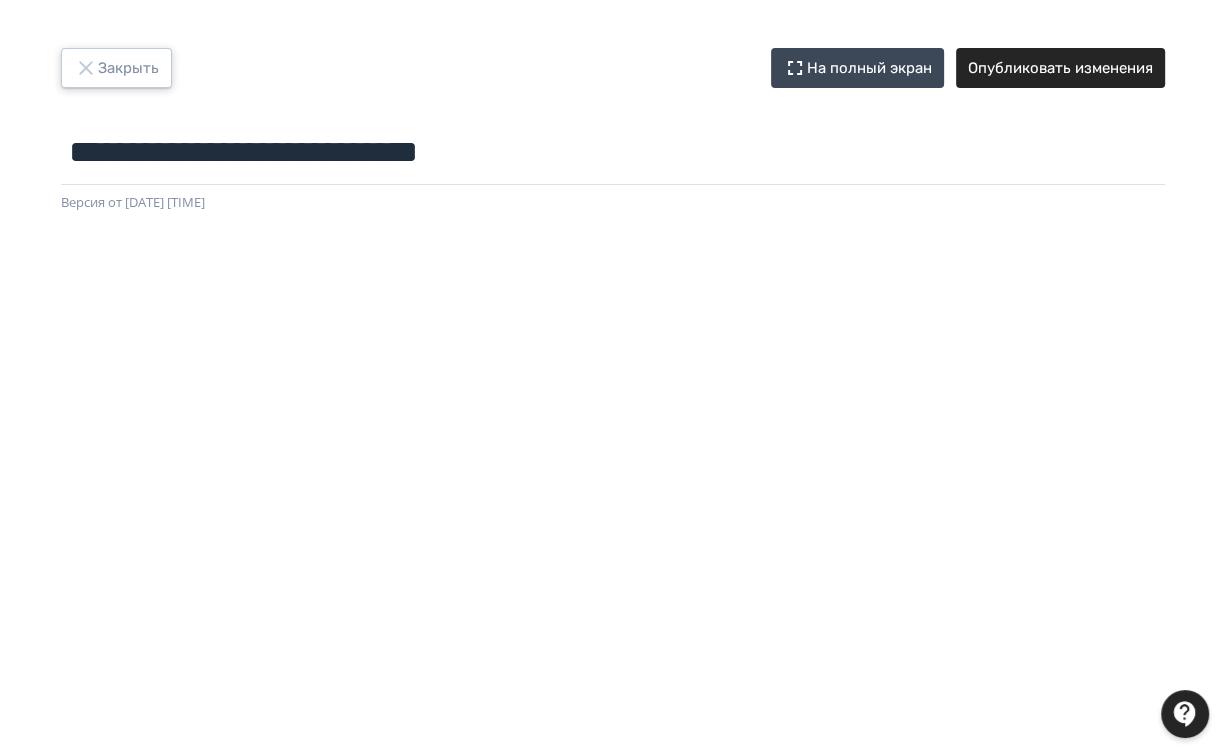 click at bounding box center (85, 67) 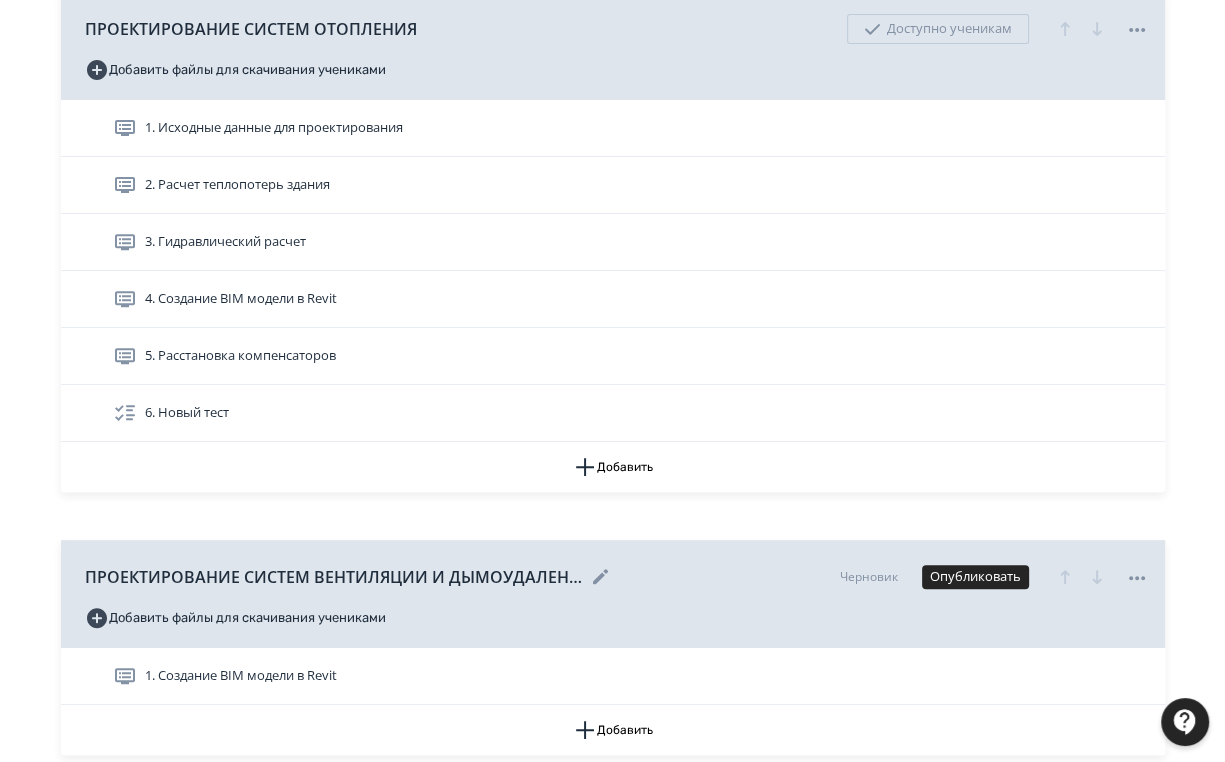 scroll, scrollTop: 800, scrollLeft: 0, axis: vertical 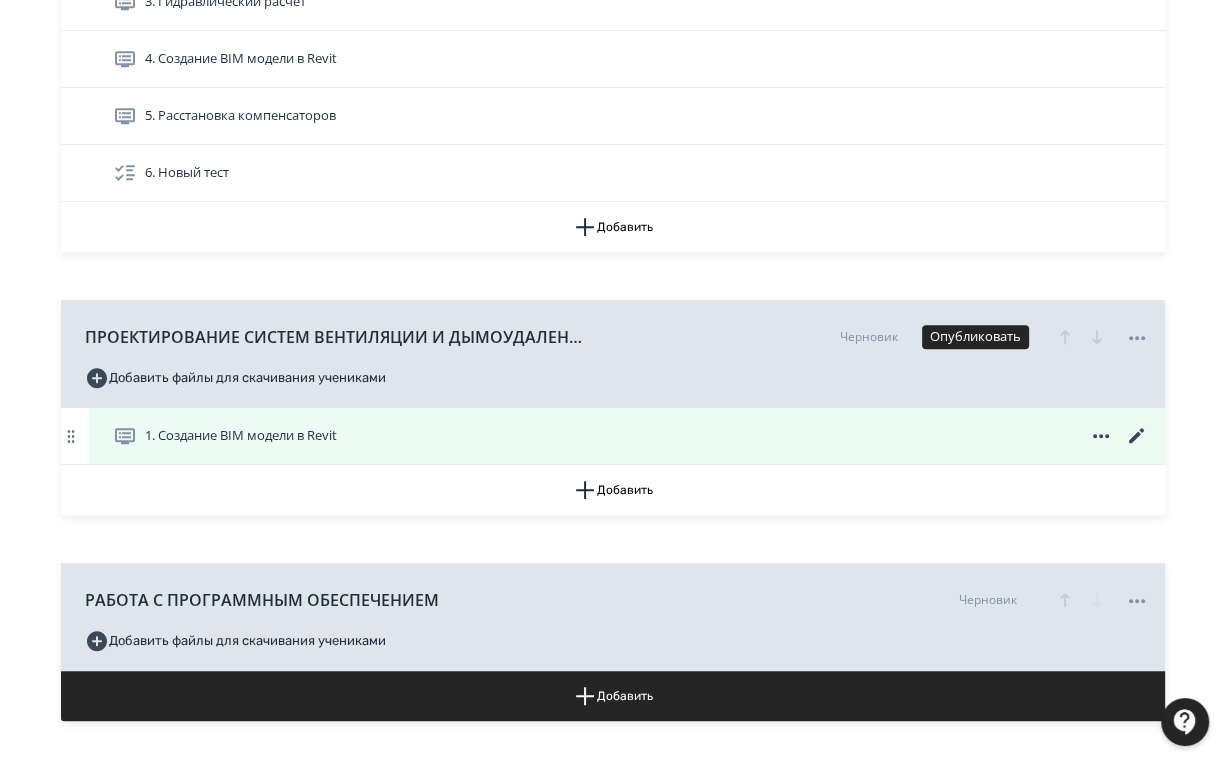 click at bounding box center [0, 0] 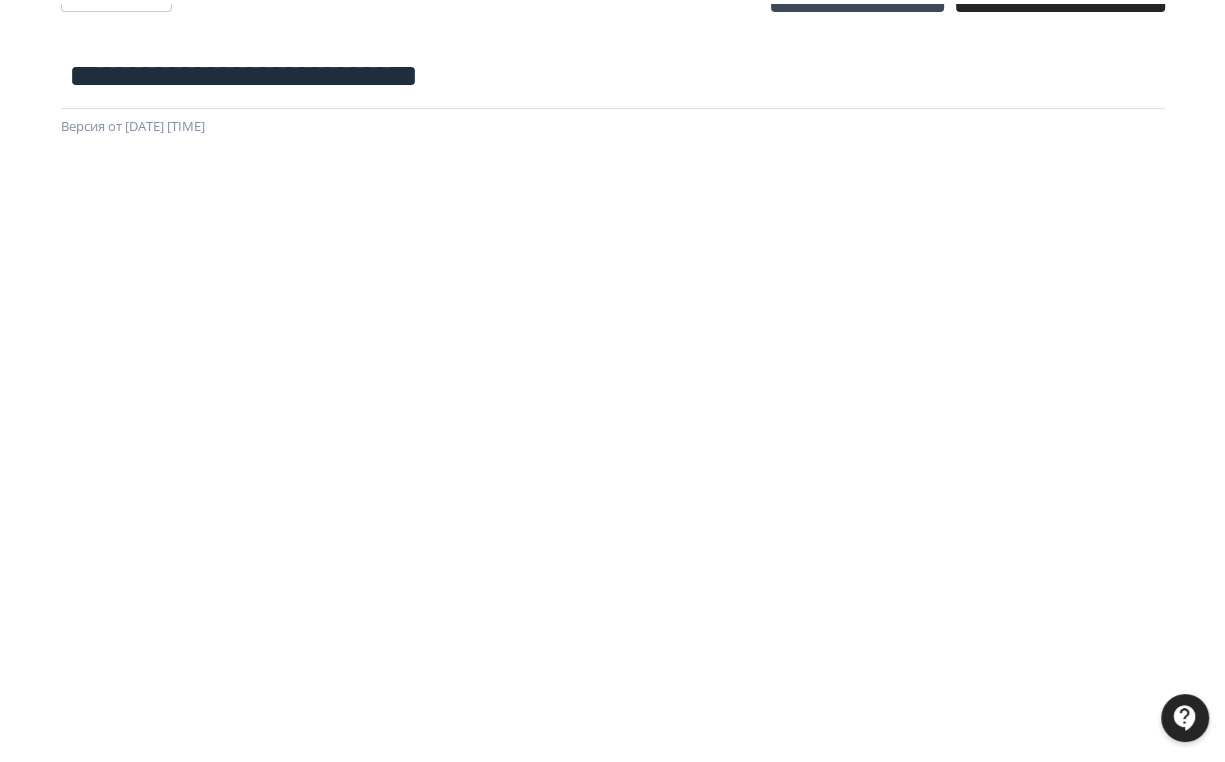 scroll, scrollTop: 0, scrollLeft: 0, axis: both 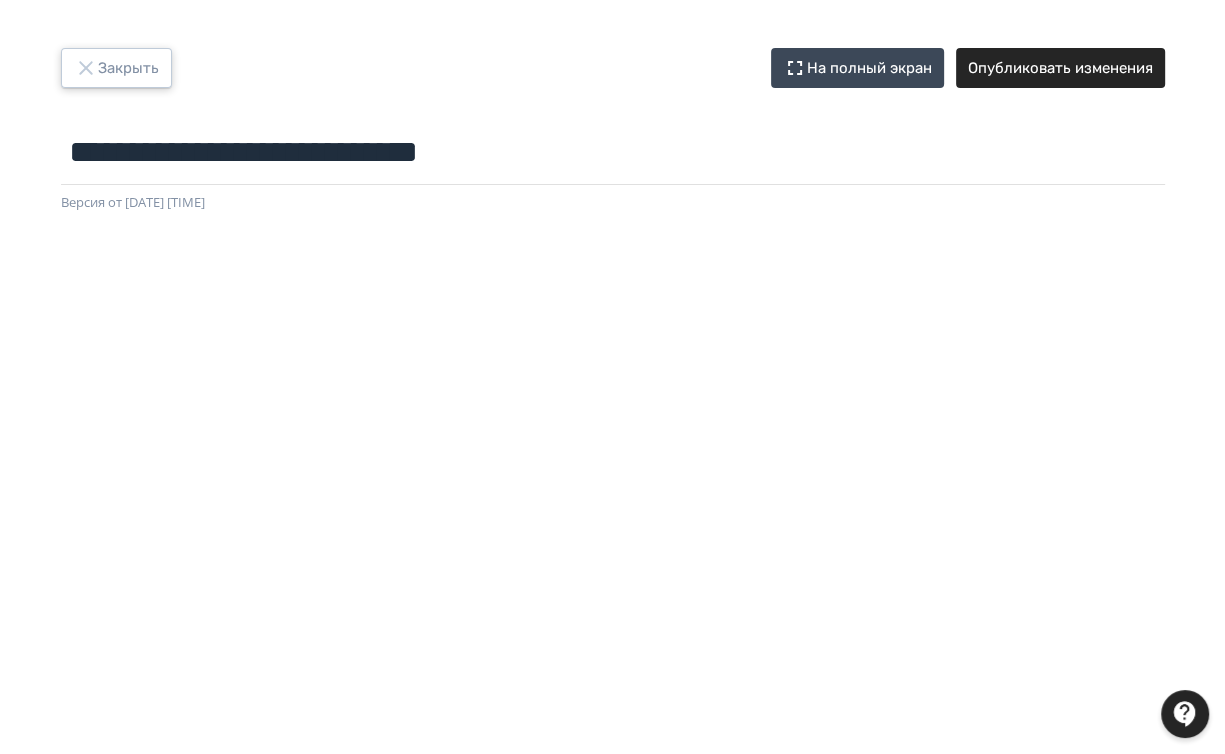 click on "Закрыть" at bounding box center (116, 68) 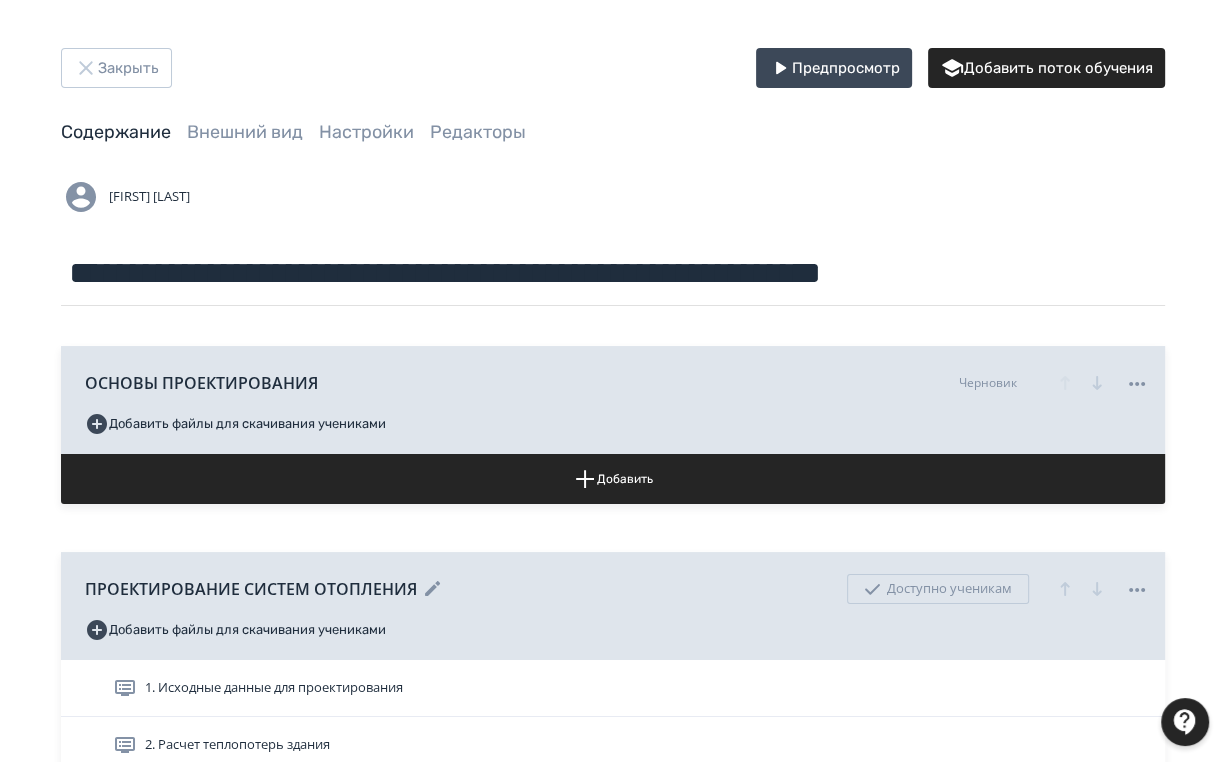 scroll, scrollTop: 320, scrollLeft: 0, axis: vertical 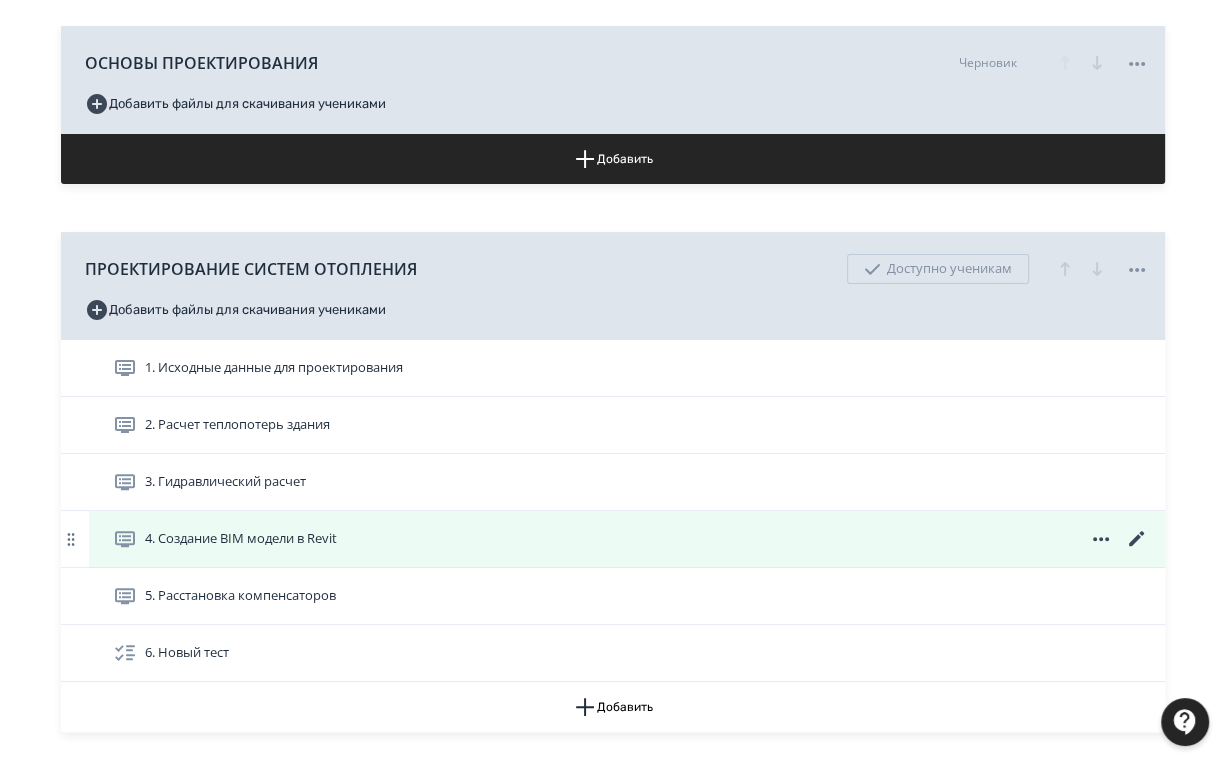 click at bounding box center (0, 0) 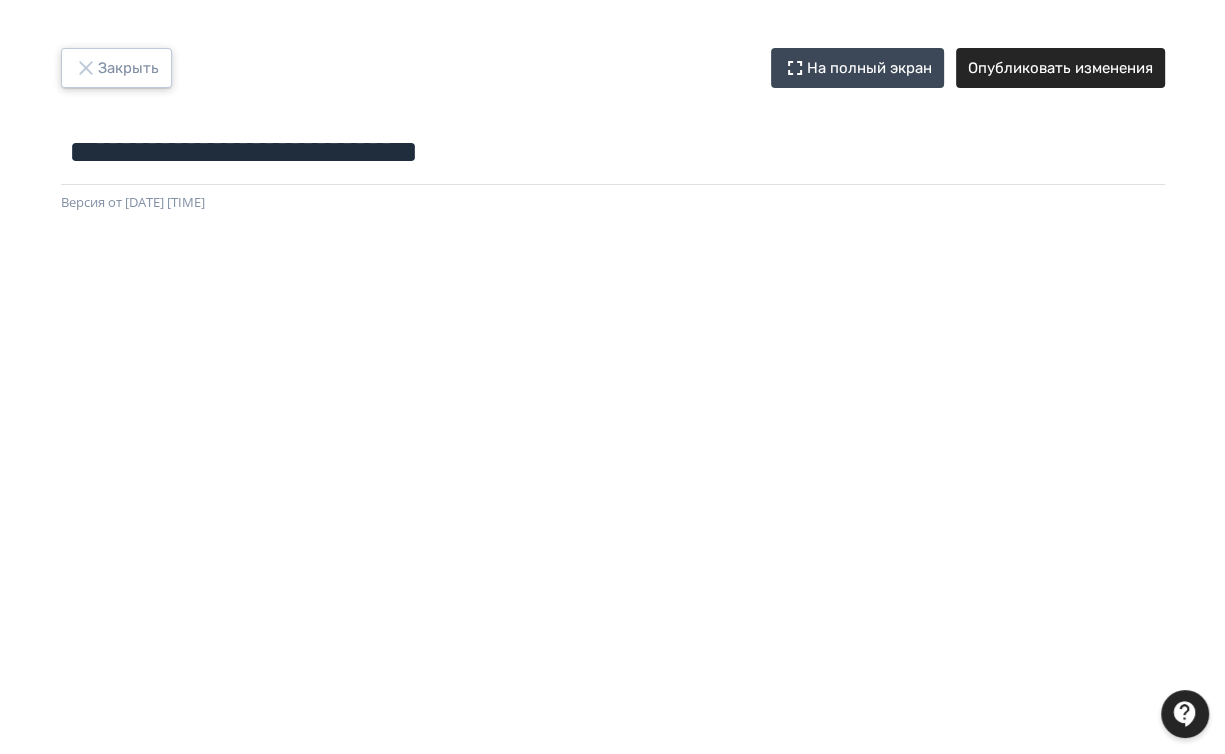 click on "Закрыть" at bounding box center [116, 68] 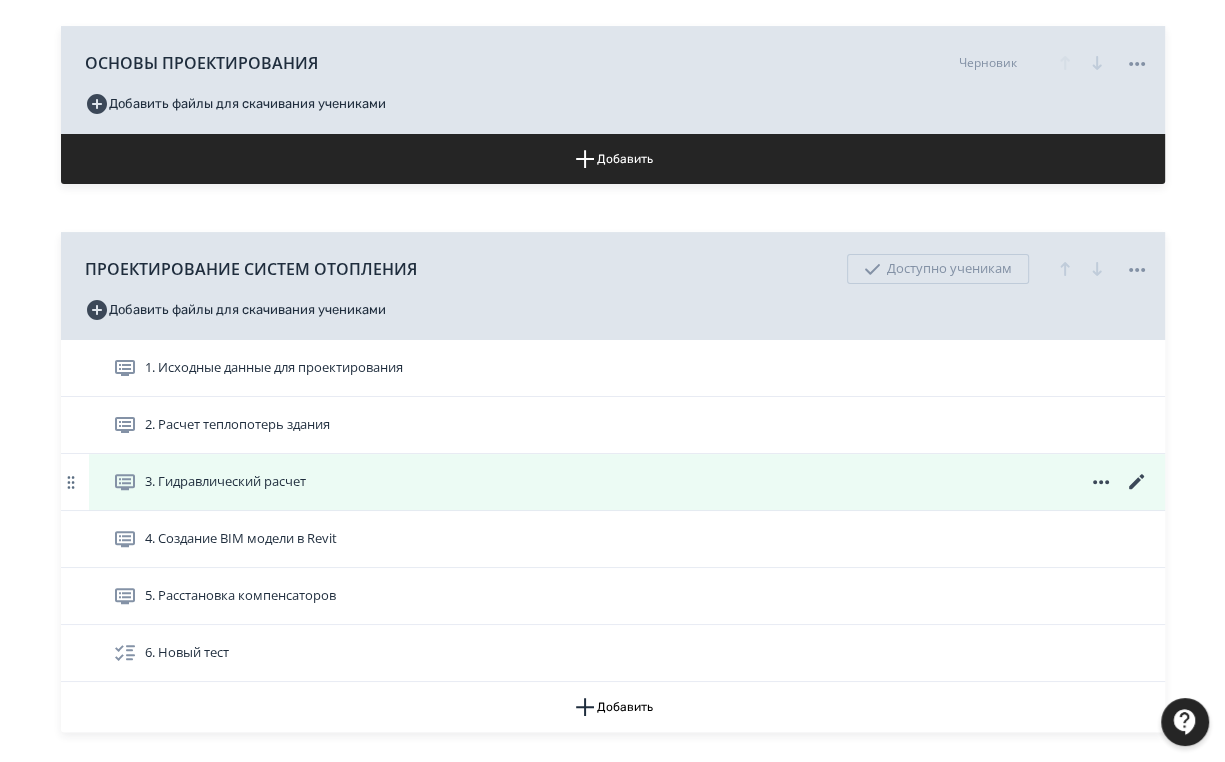 scroll, scrollTop: 720, scrollLeft: 0, axis: vertical 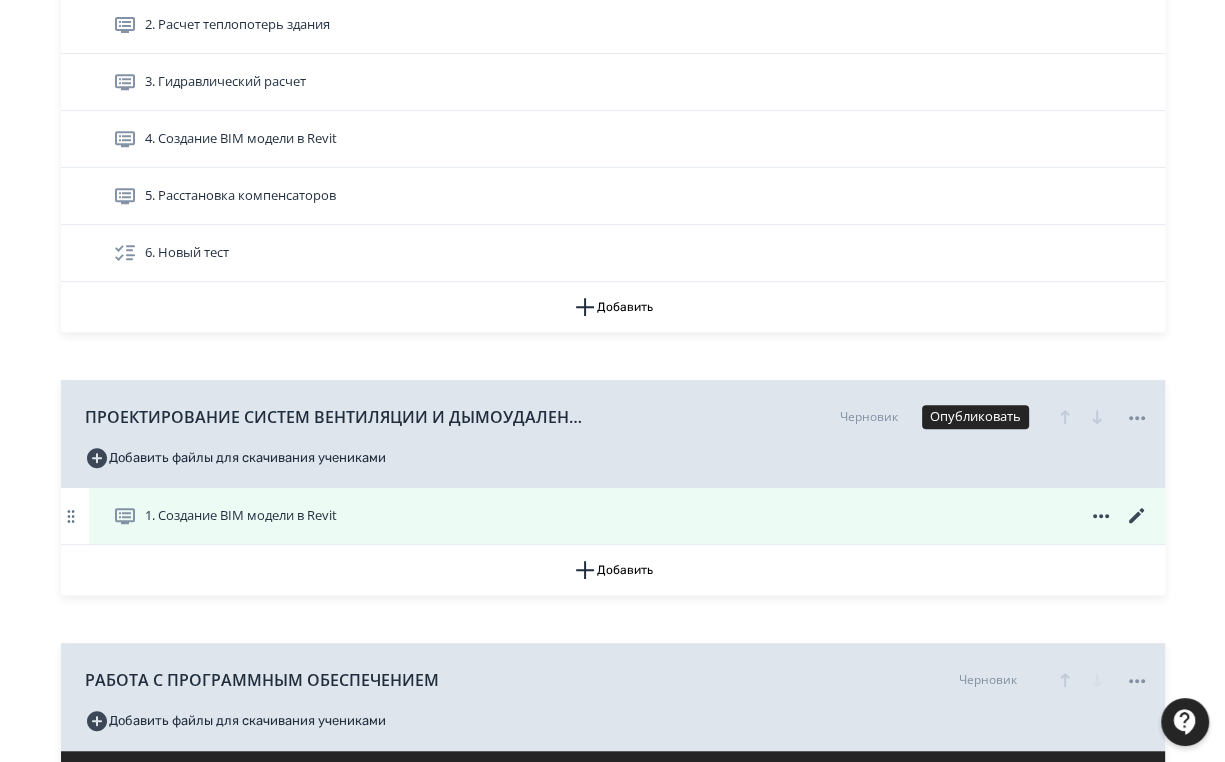 click at bounding box center (0, 0) 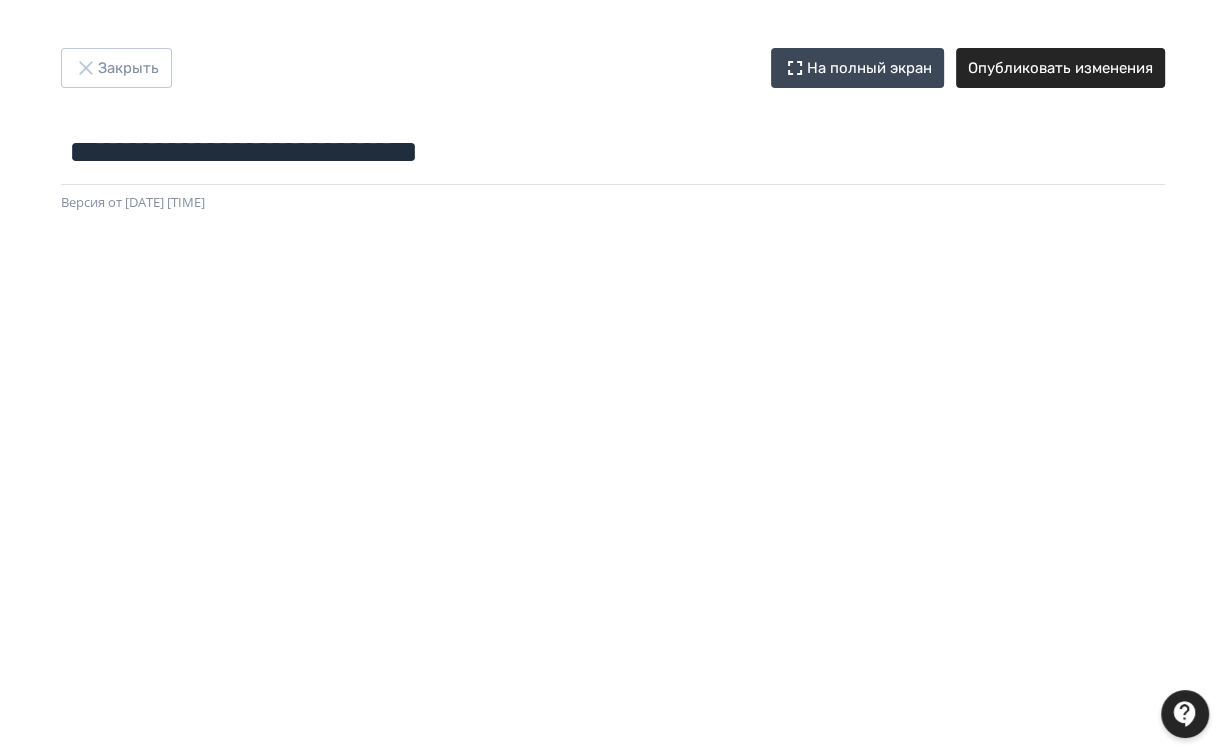 scroll, scrollTop: 397, scrollLeft: 0, axis: vertical 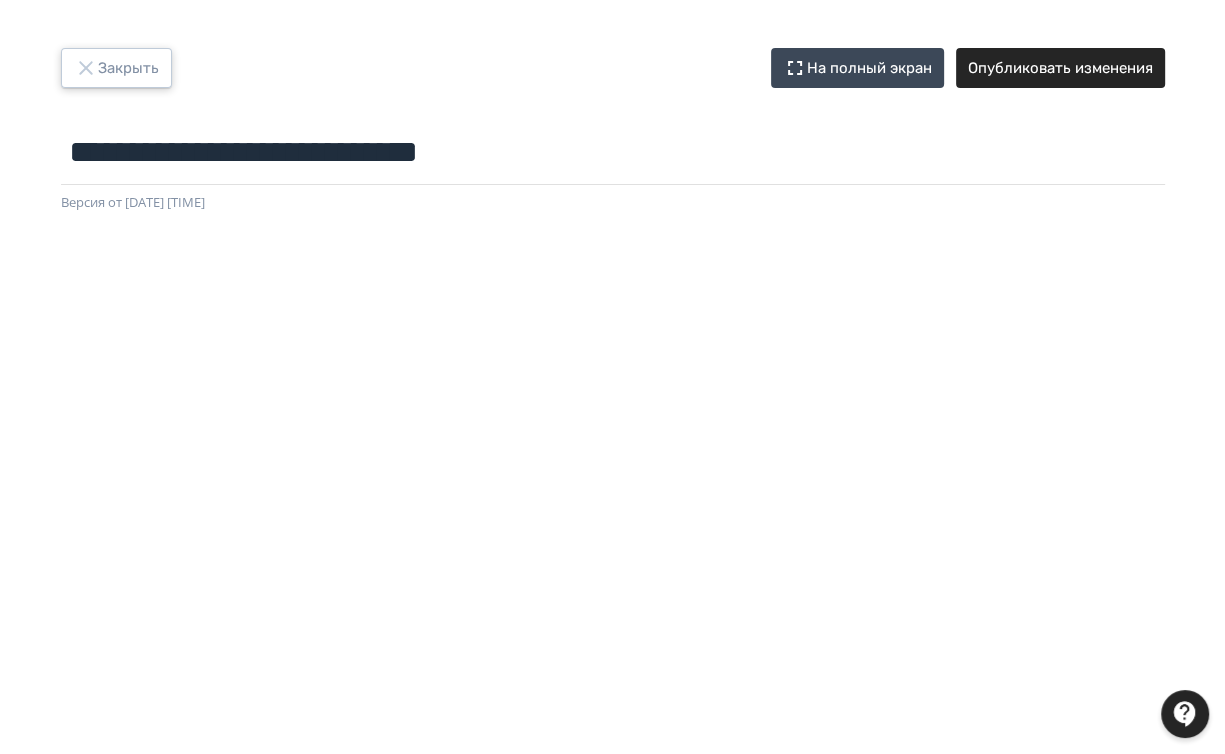 click on "Закрыть" at bounding box center (116, 68) 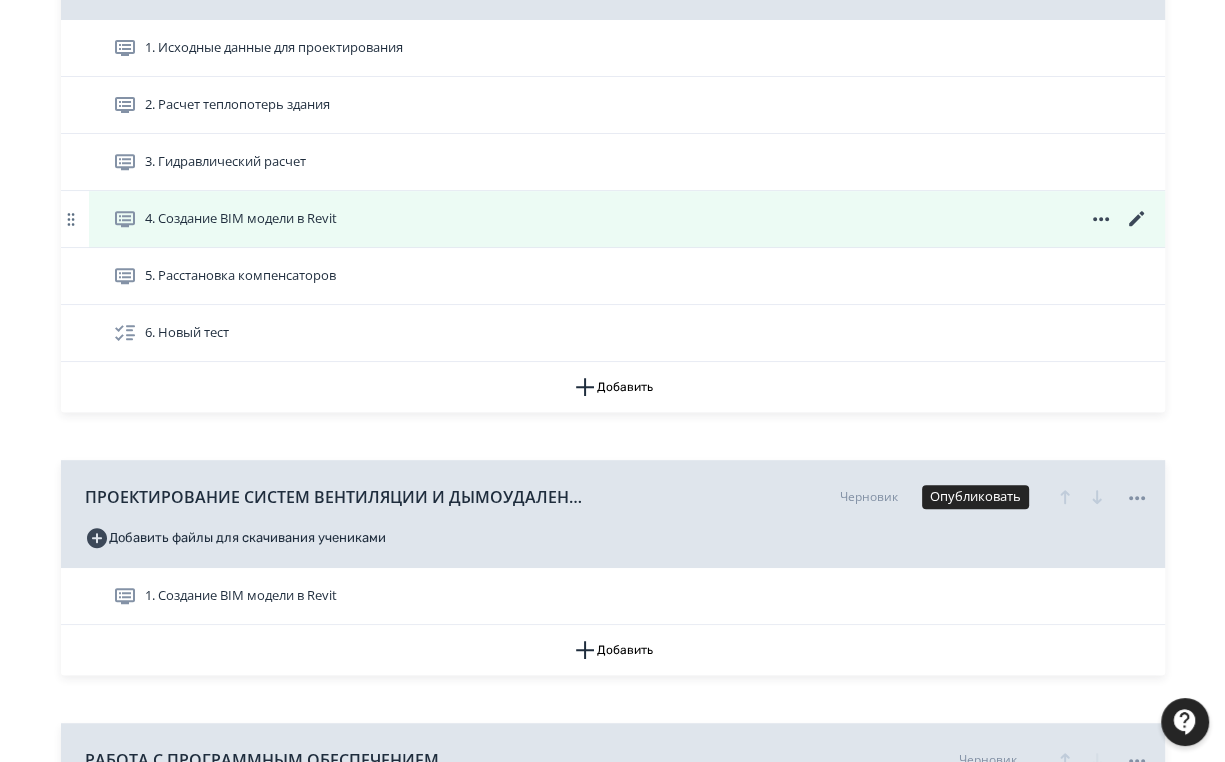 scroll, scrollTop: 800, scrollLeft: 0, axis: vertical 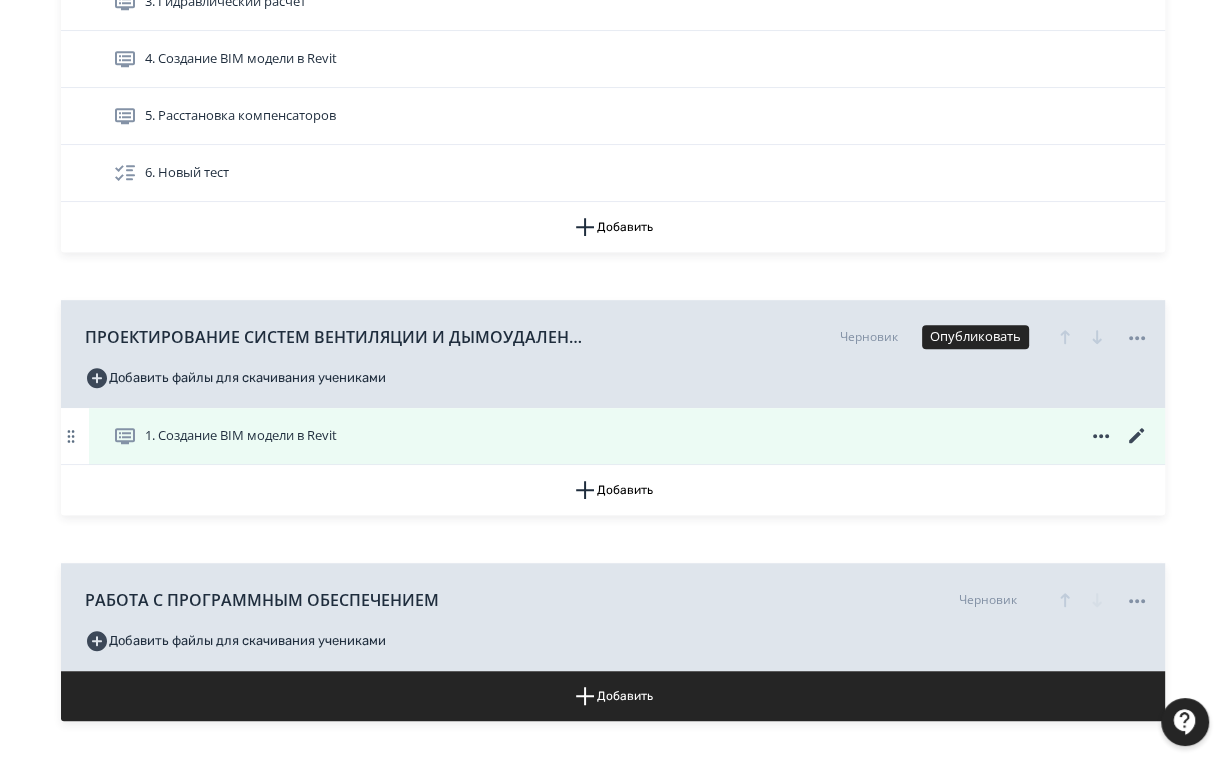 click at bounding box center [0, 0] 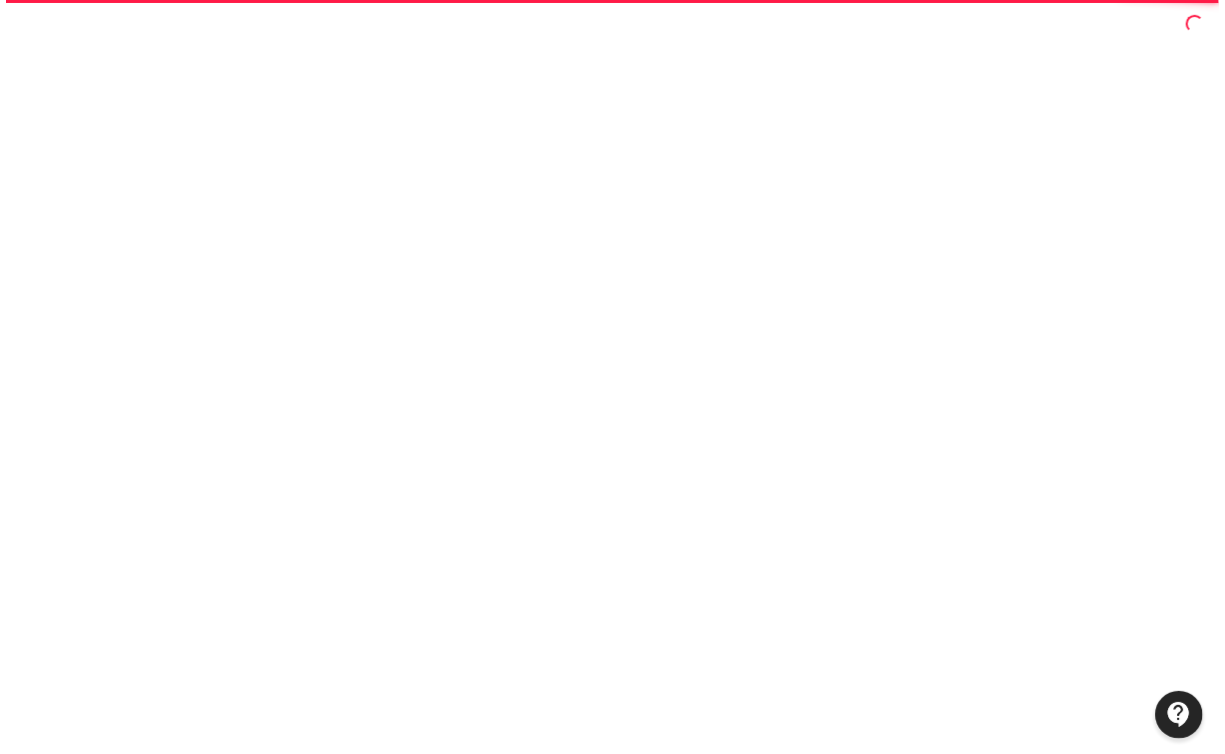 scroll, scrollTop: 0, scrollLeft: 0, axis: both 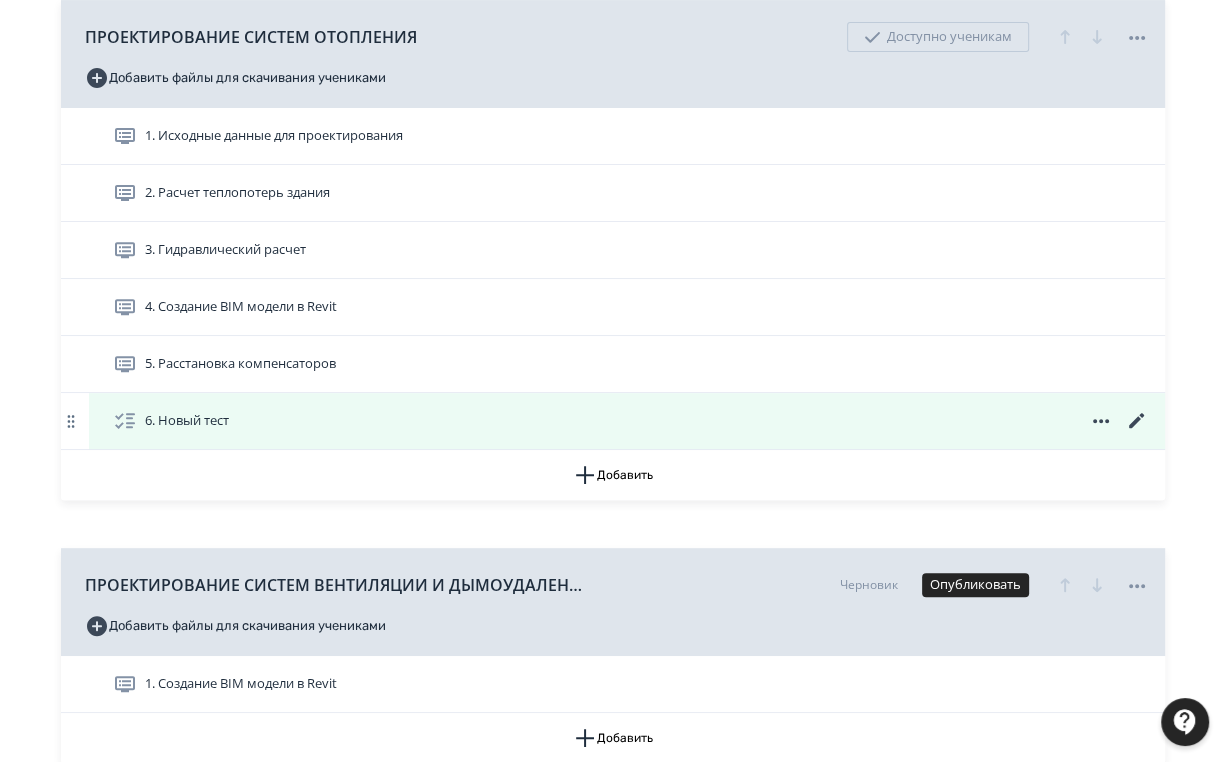 click on "6. Новый тест" at bounding box center [631, 136] 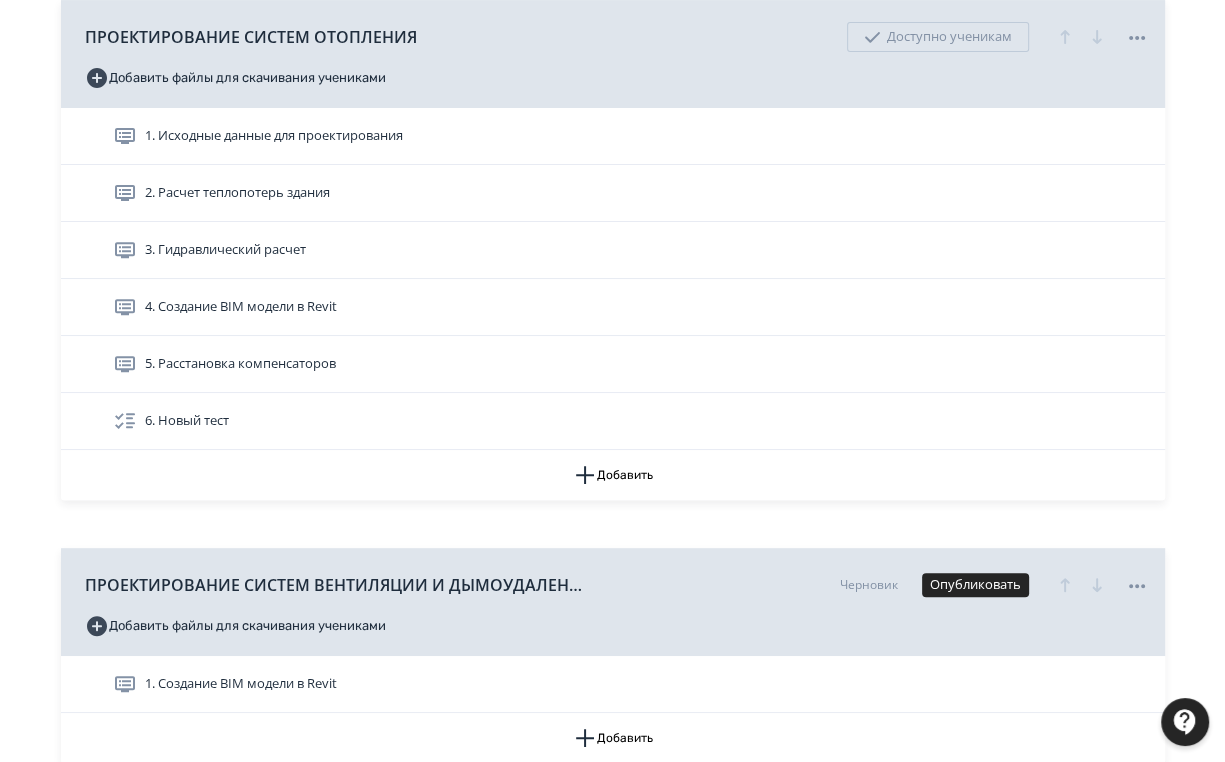 scroll, scrollTop: 0, scrollLeft: 0, axis: both 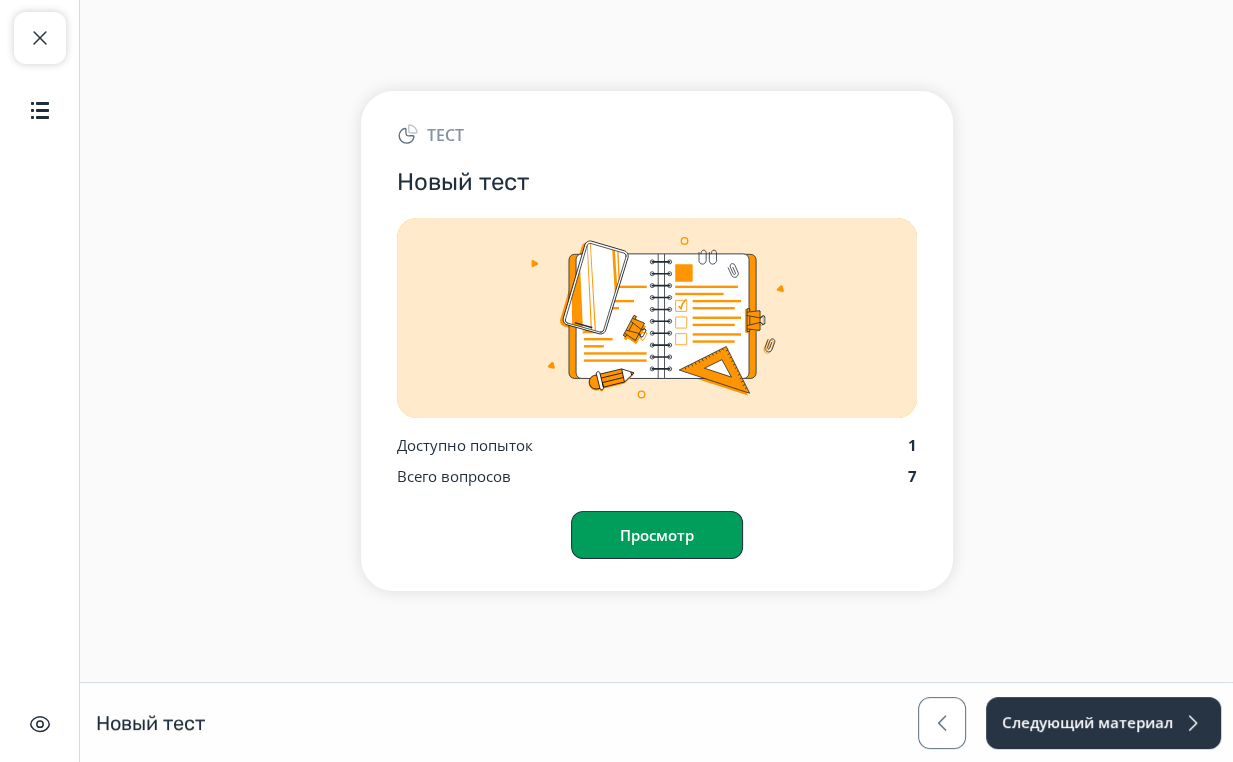 click on "Просмотр" at bounding box center (657, 535) 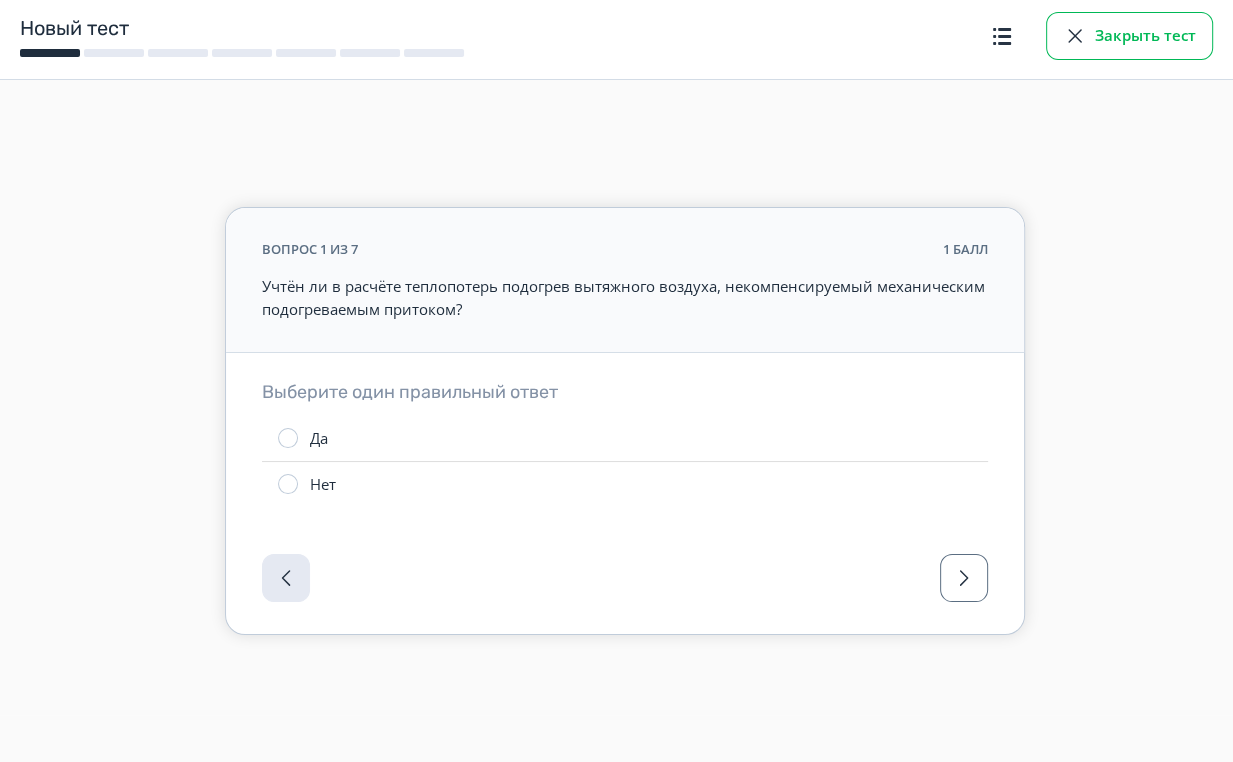 click on "Закрыть тест" at bounding box center (1129, 36) 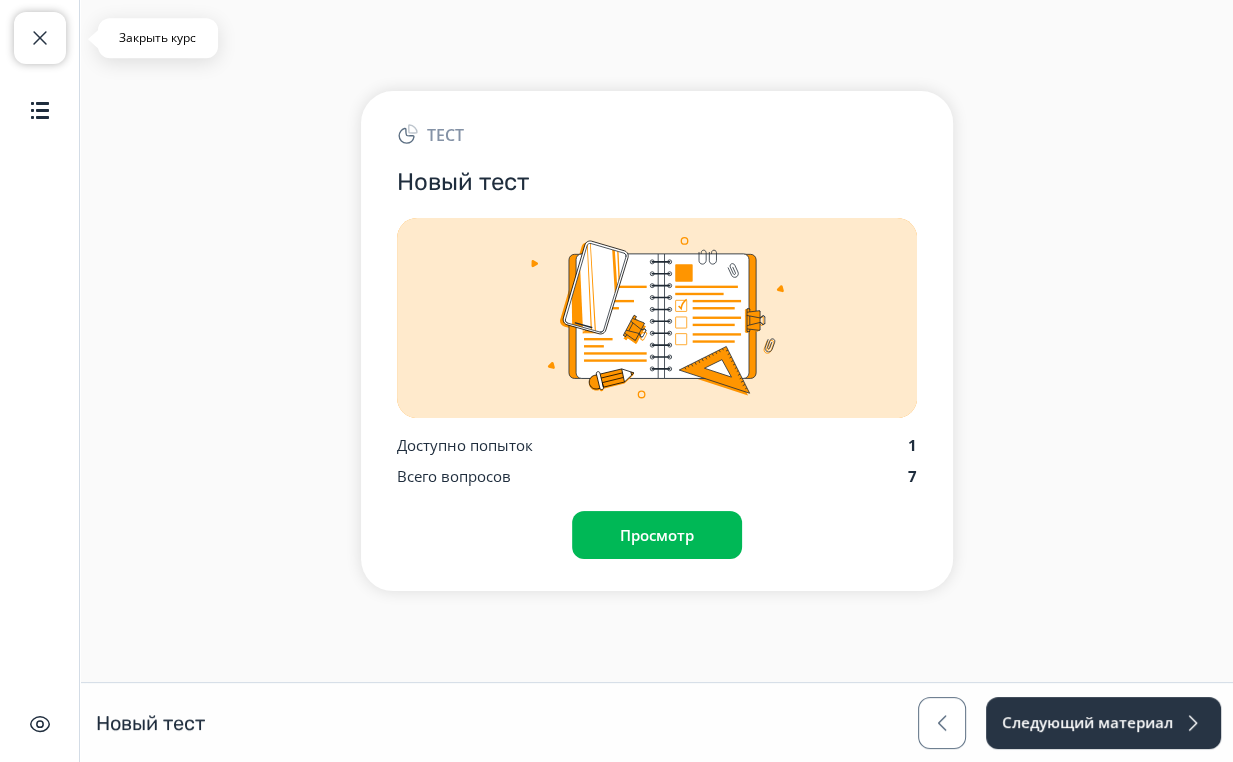 click on "Закрыть курс" at bounding box center [40, 38] 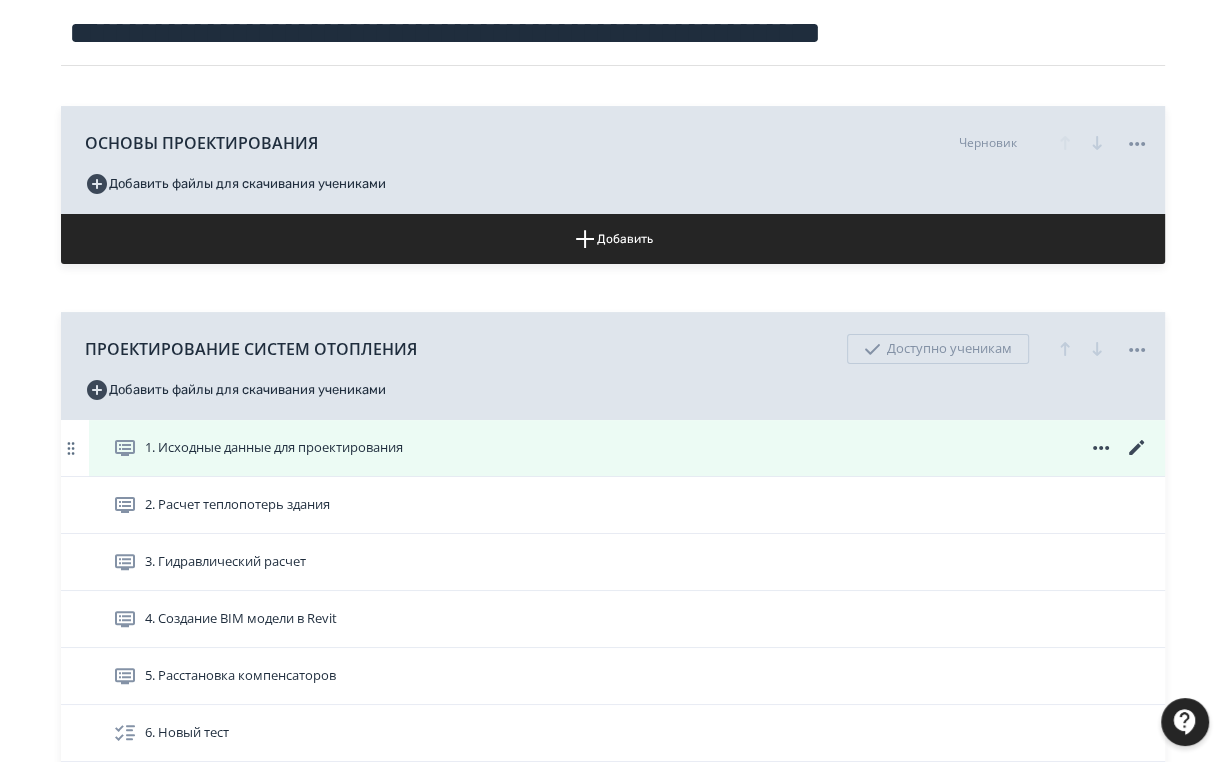 scroll, scrollTop: 480, scrollLeft: 0, axis: vertical 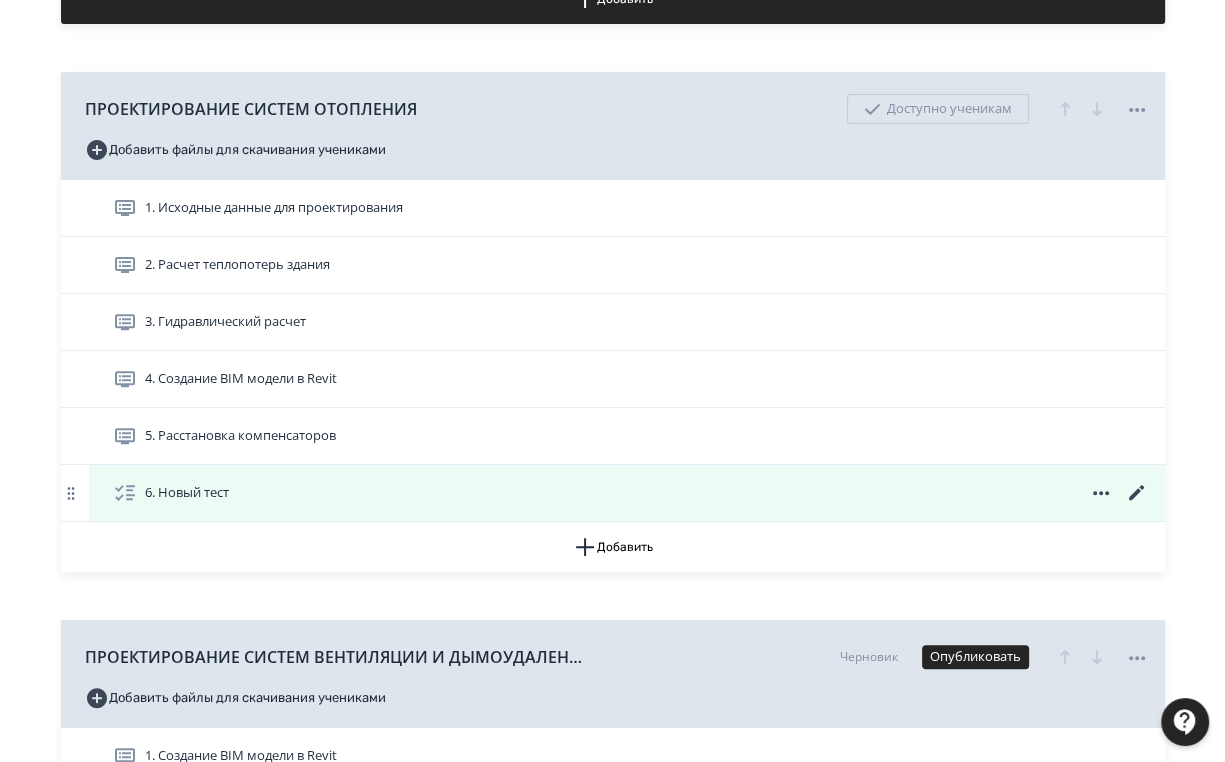 click on "6. Новый тест" at bounding box center [274, 208] 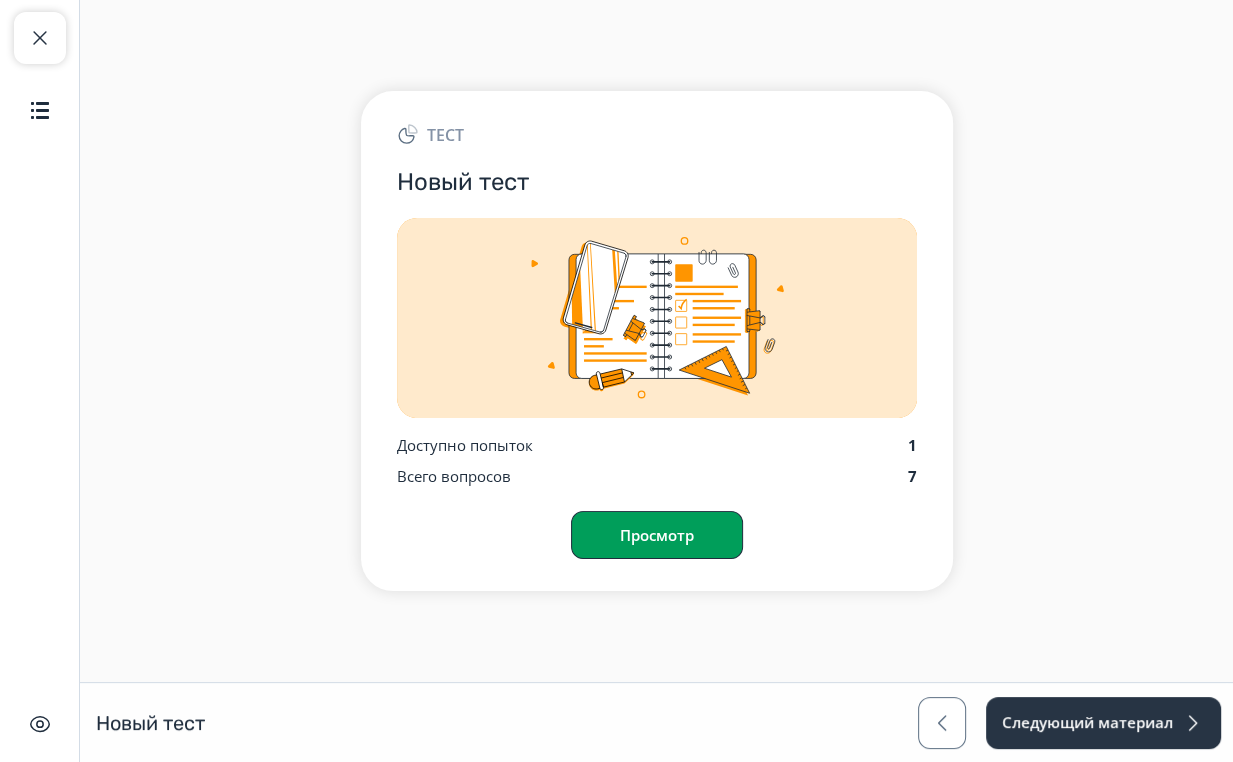 click on "Просмотр" at bounding box center [657, 535] 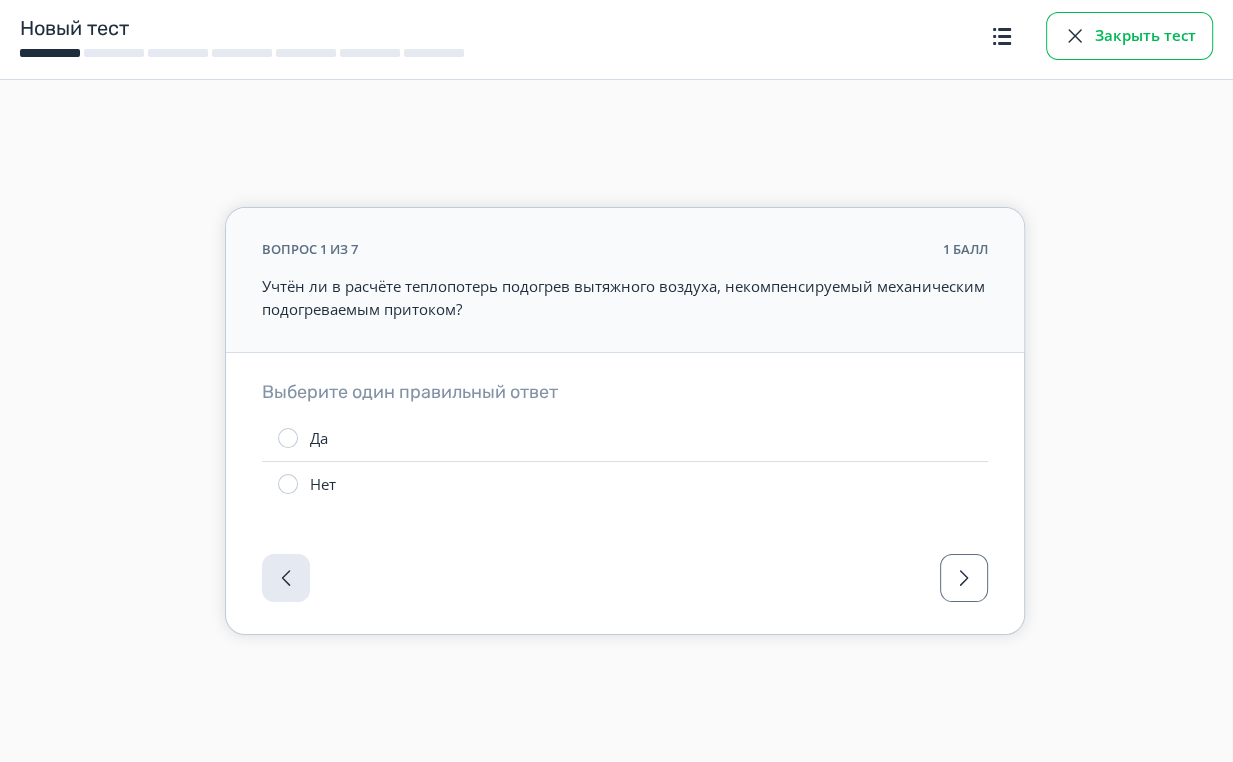 click on "Закрыть тест" at bounding box center (1129, 36) 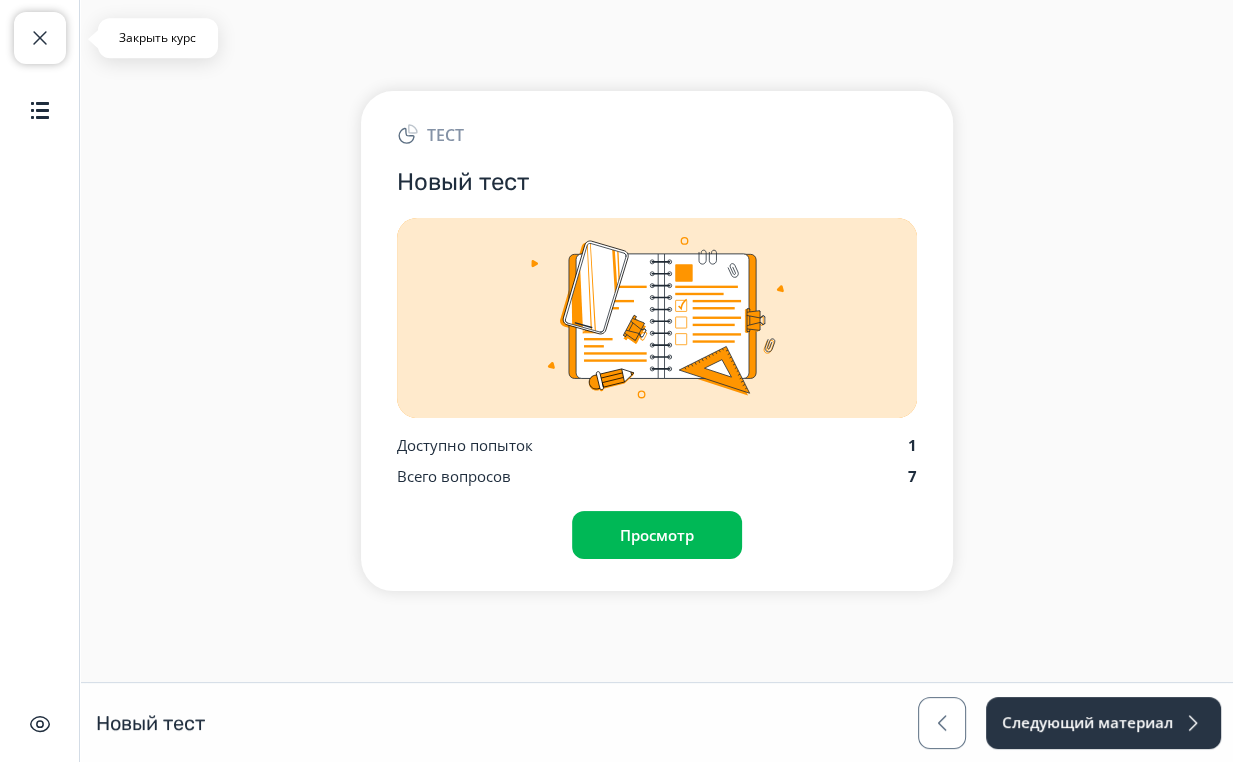 click at bounding box center (40, 38) 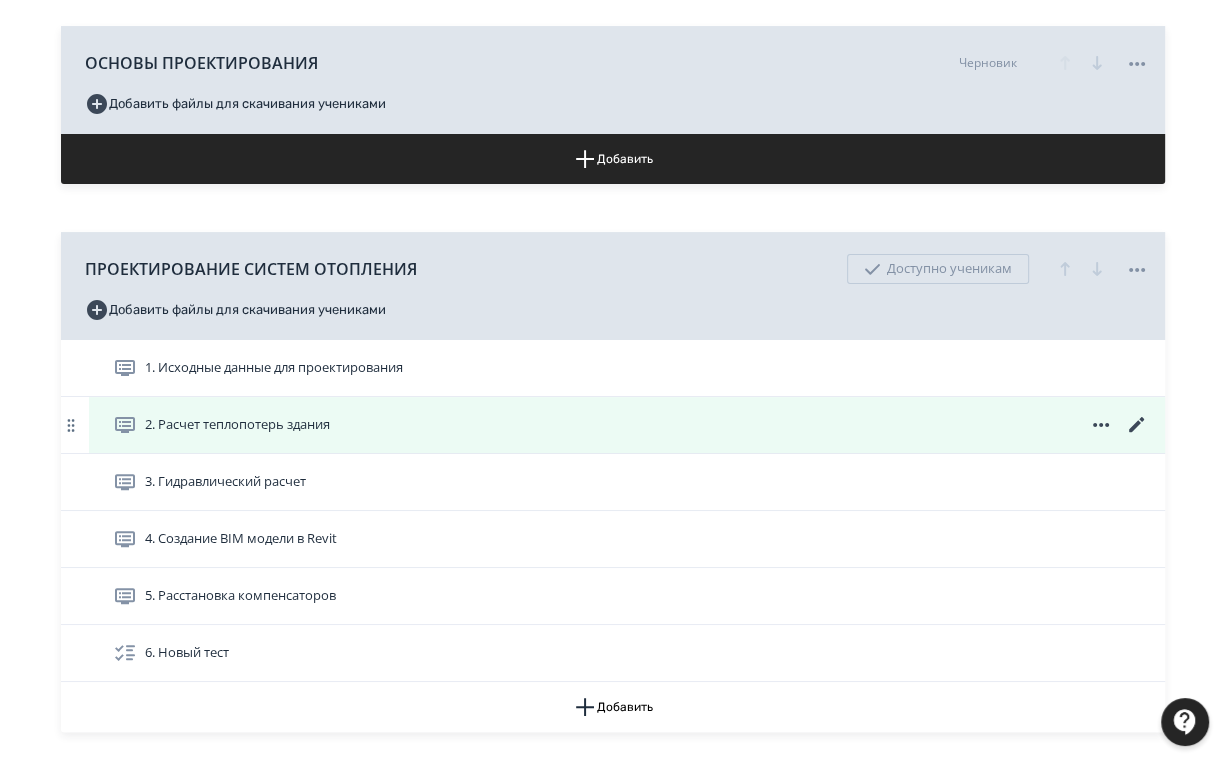 scroll, scrollTop: 400, scrollLeft: 0, axis: vertical 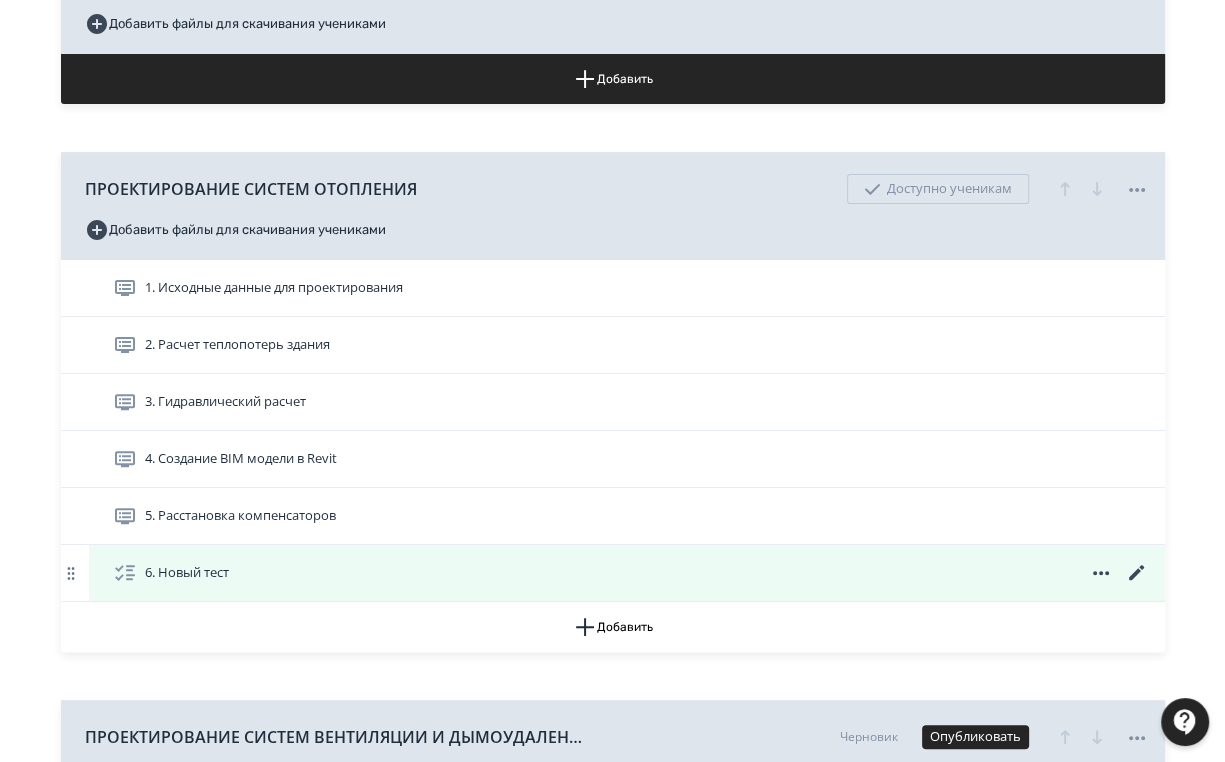 click at bounding box center [0, 0] 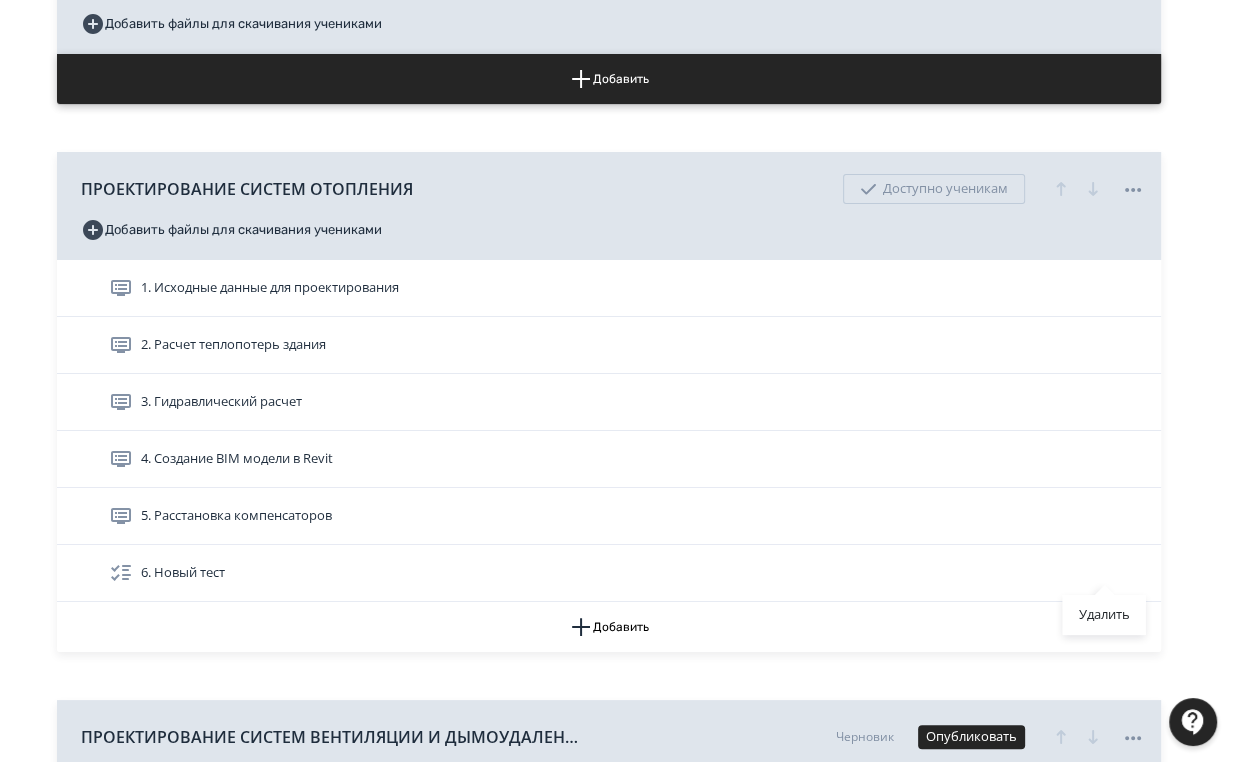 drag, startPoint x: 1099, startPoint y: 610, endPoint x: 684, endPoint y: 84, distance: 670.00073 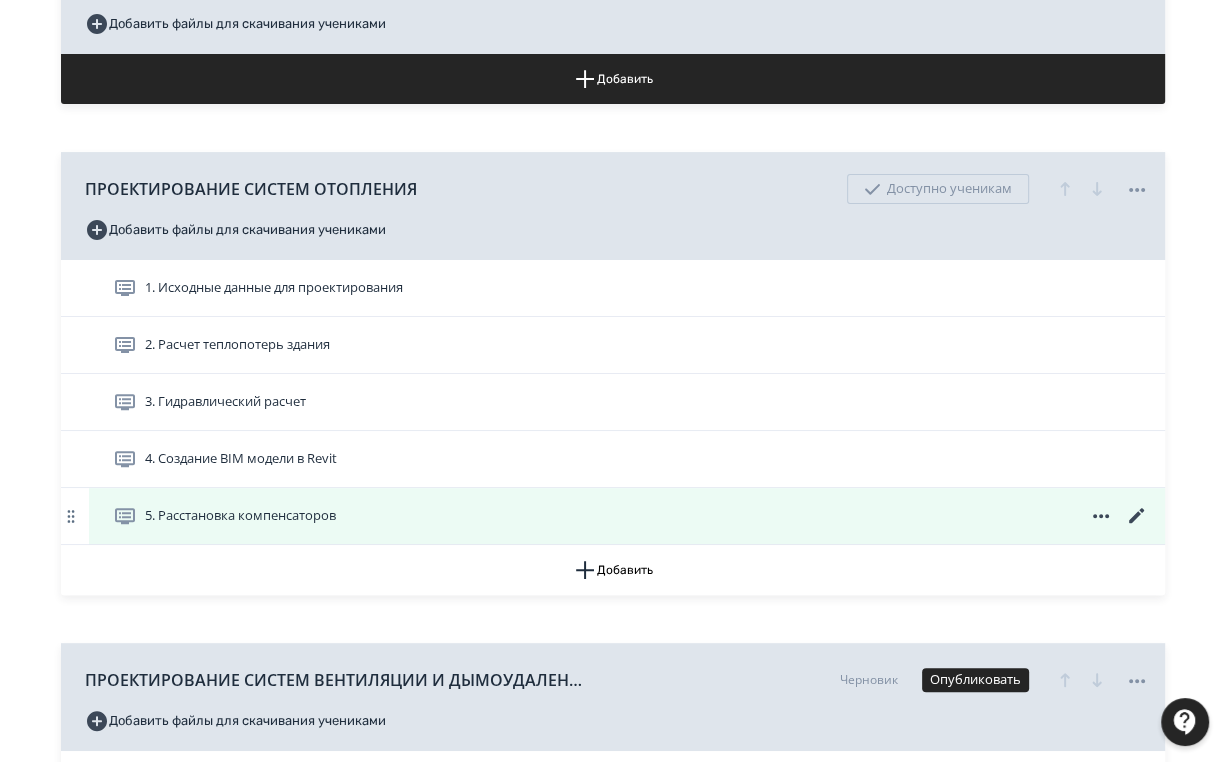 scroll, scrollTop: 560, scrollLeft: 0, axis: vertical 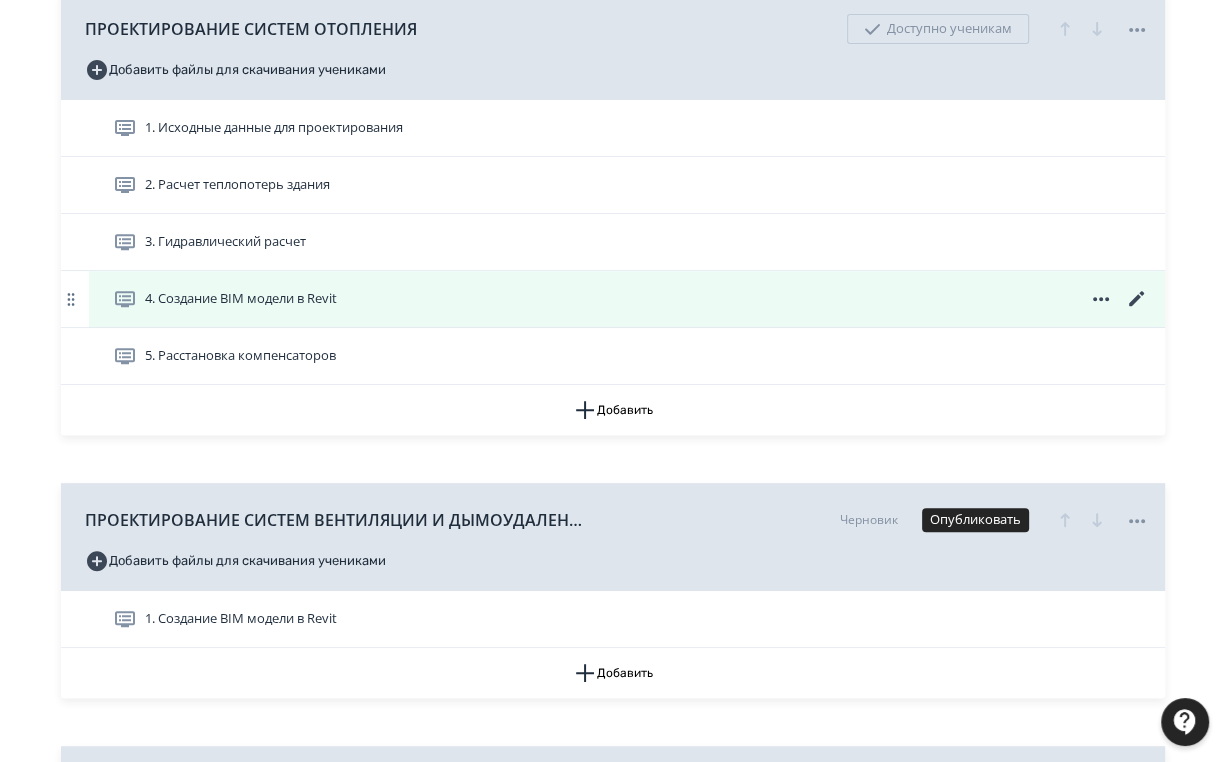 click at bounding box center [0, 0] 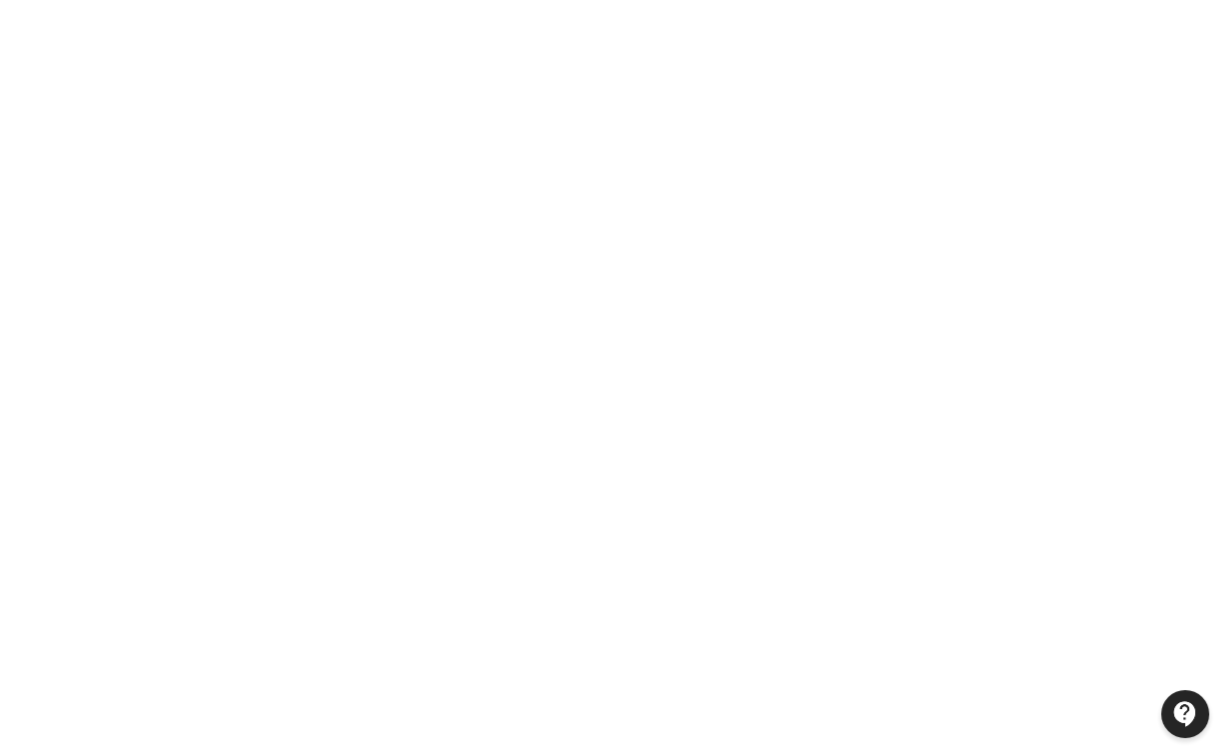 scroll, scrollTop: 317, scrollLeft: 0, axis: vertical 